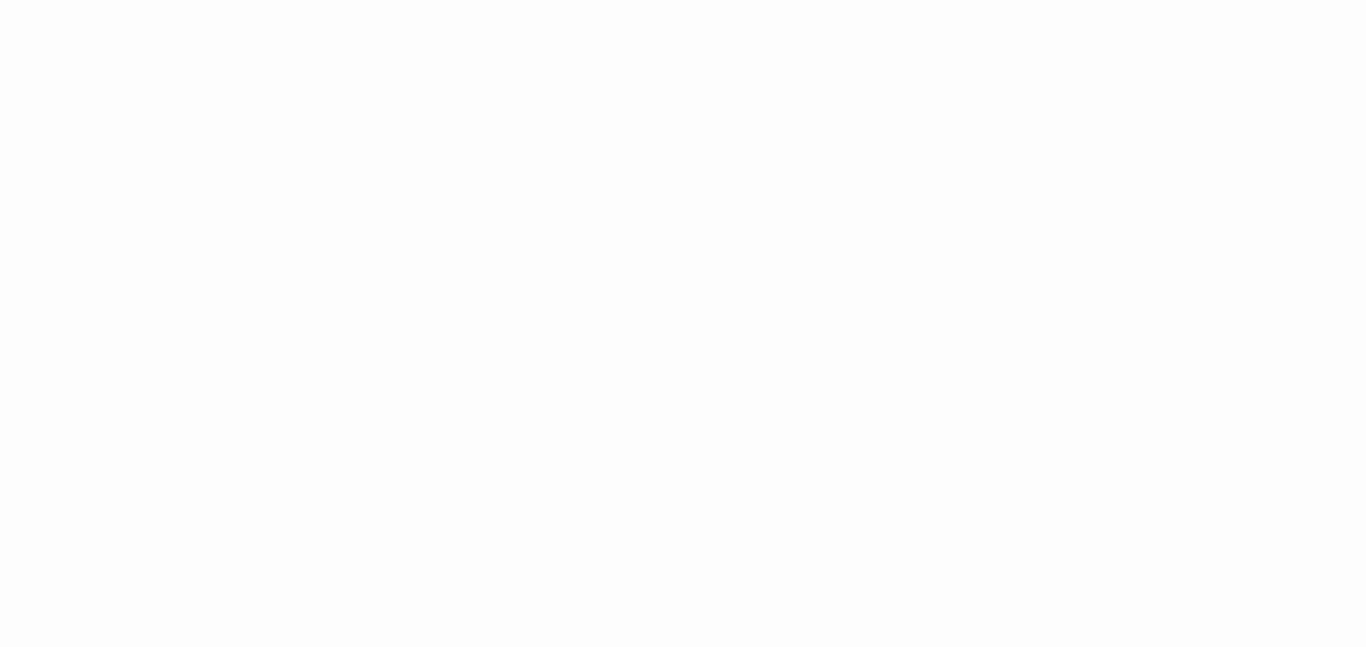 scroll, scrollTop: 0, scrollLeft: 0, axis: both 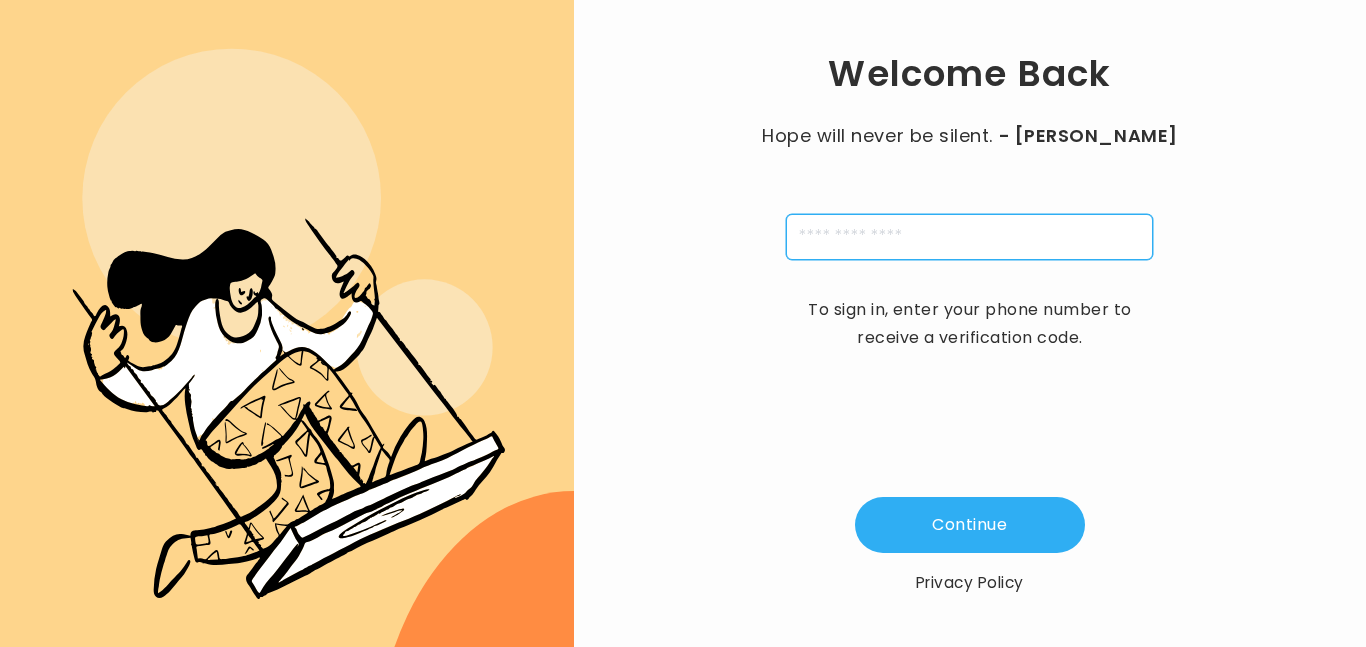 click at bounding box center (969, 237) 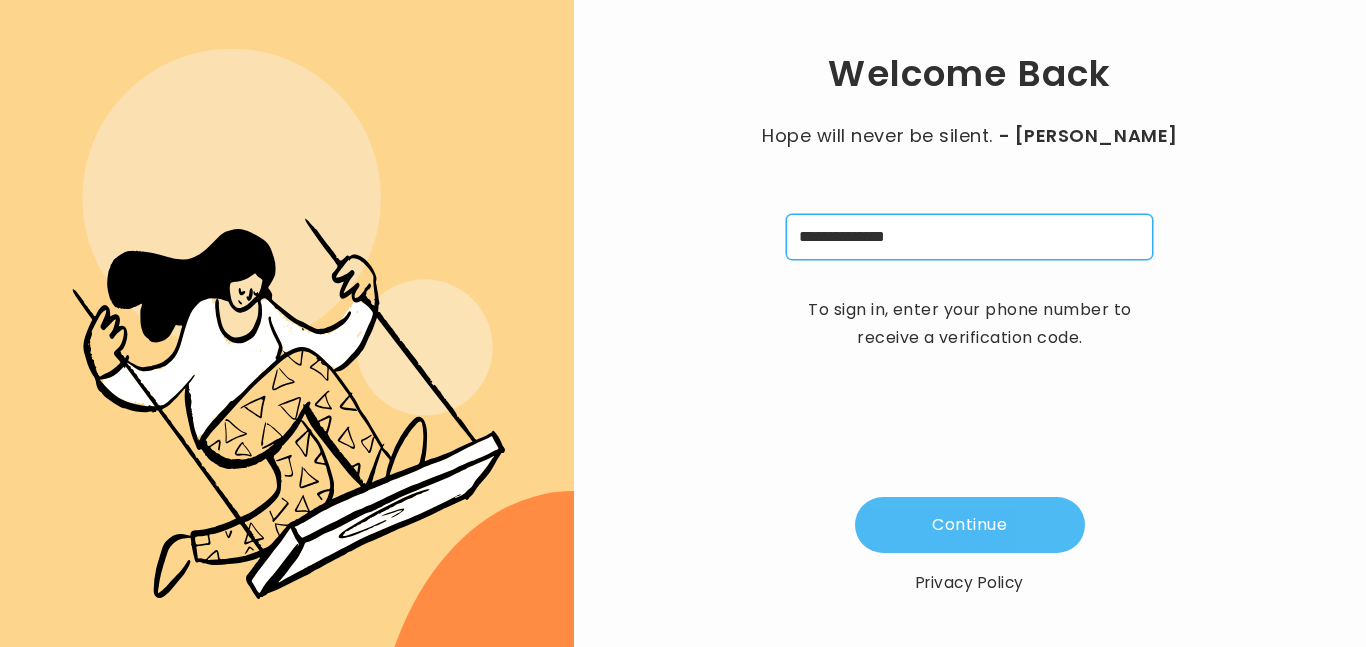 type on "**********" 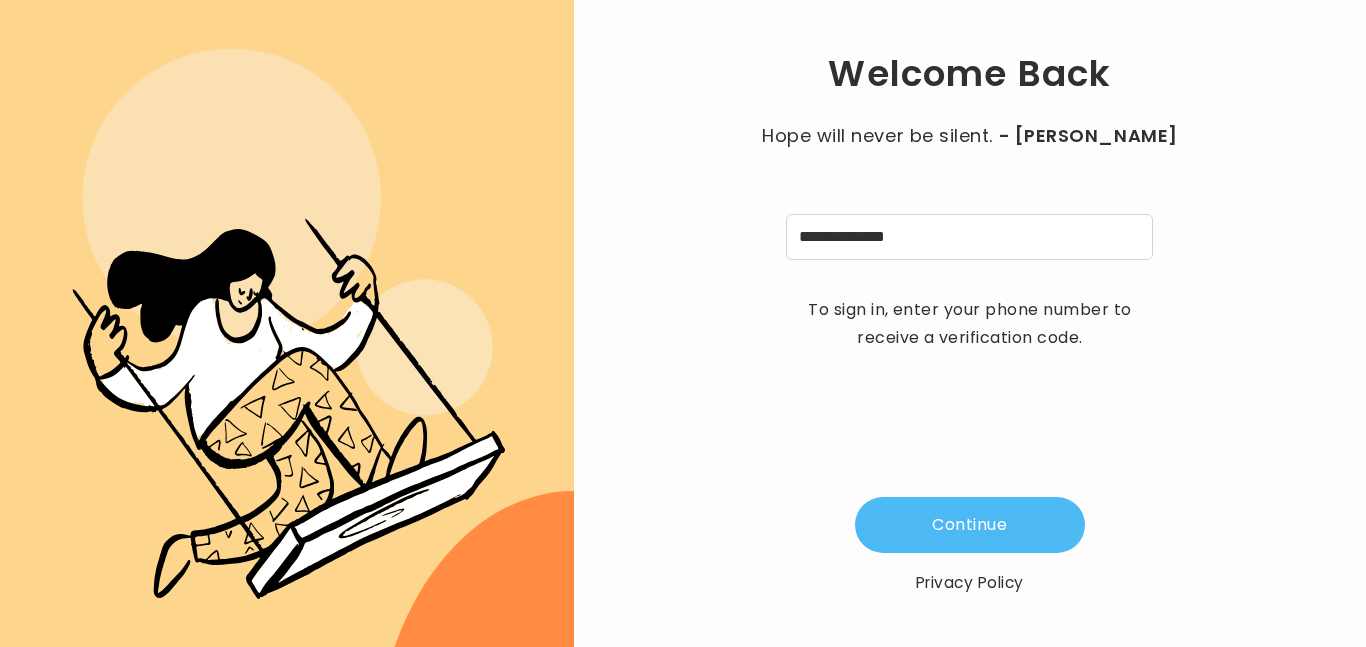 click on "Continue" at bounding box center [970, 525] 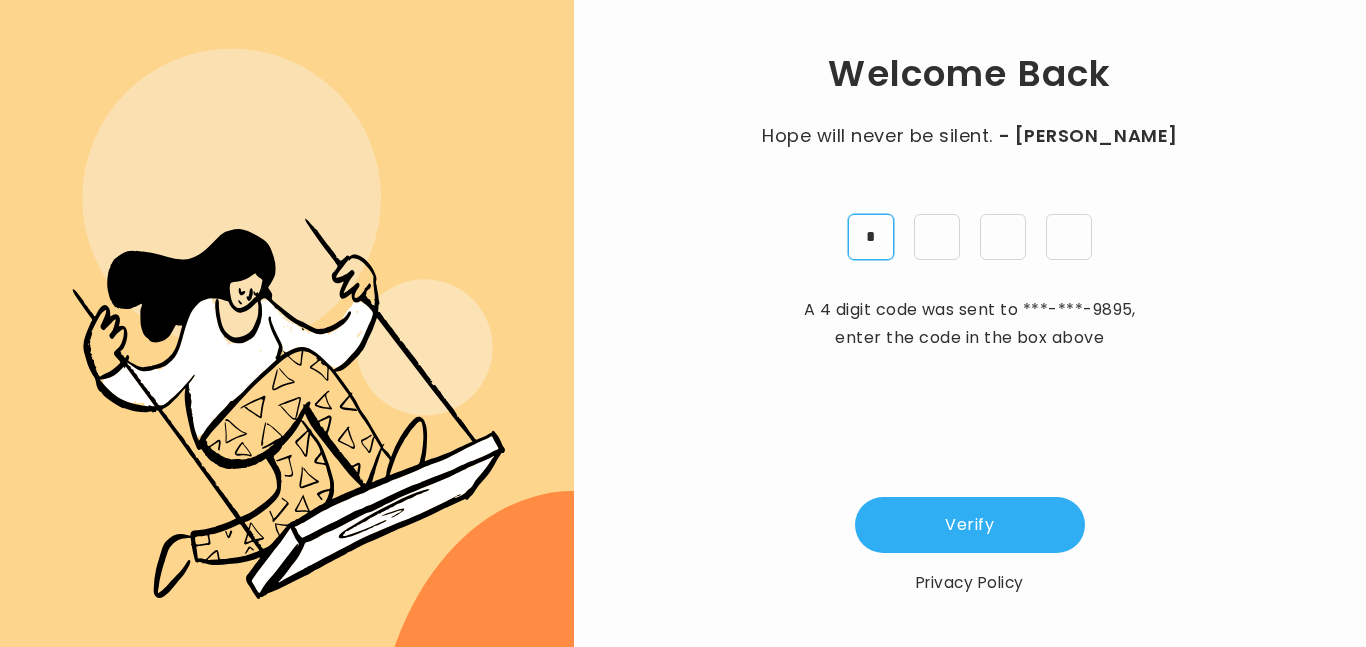 type on "*" 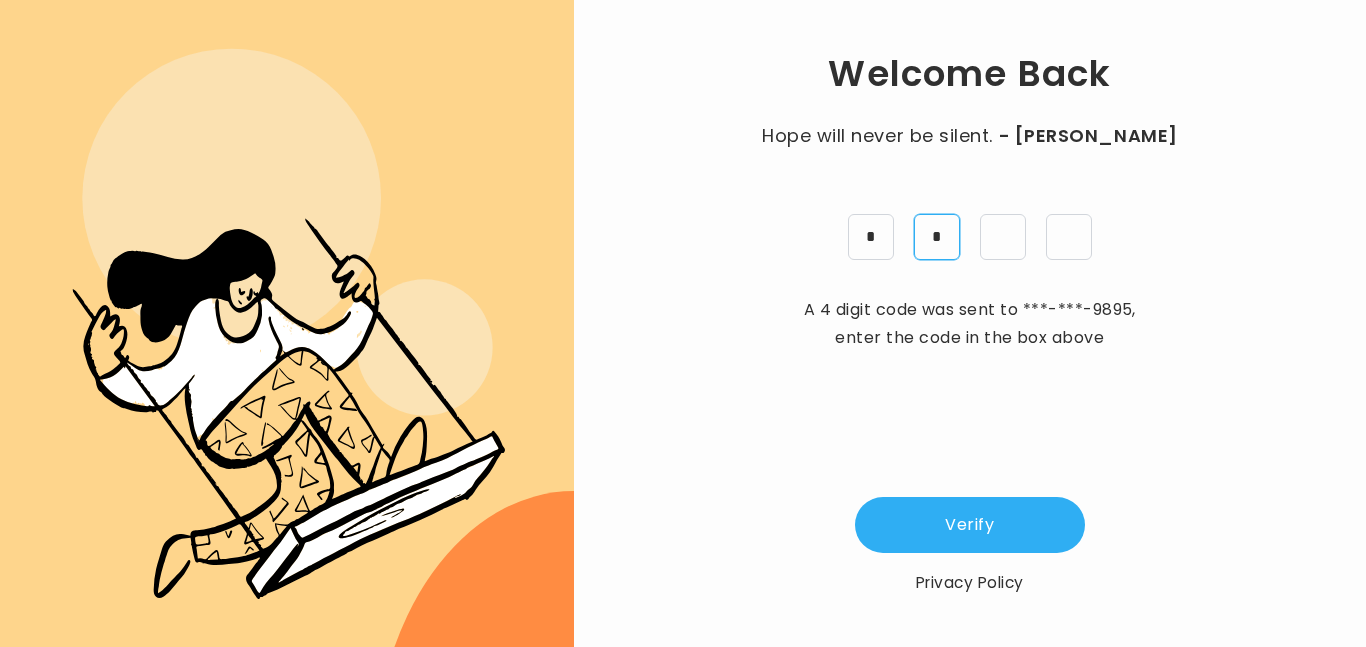 type on "*" 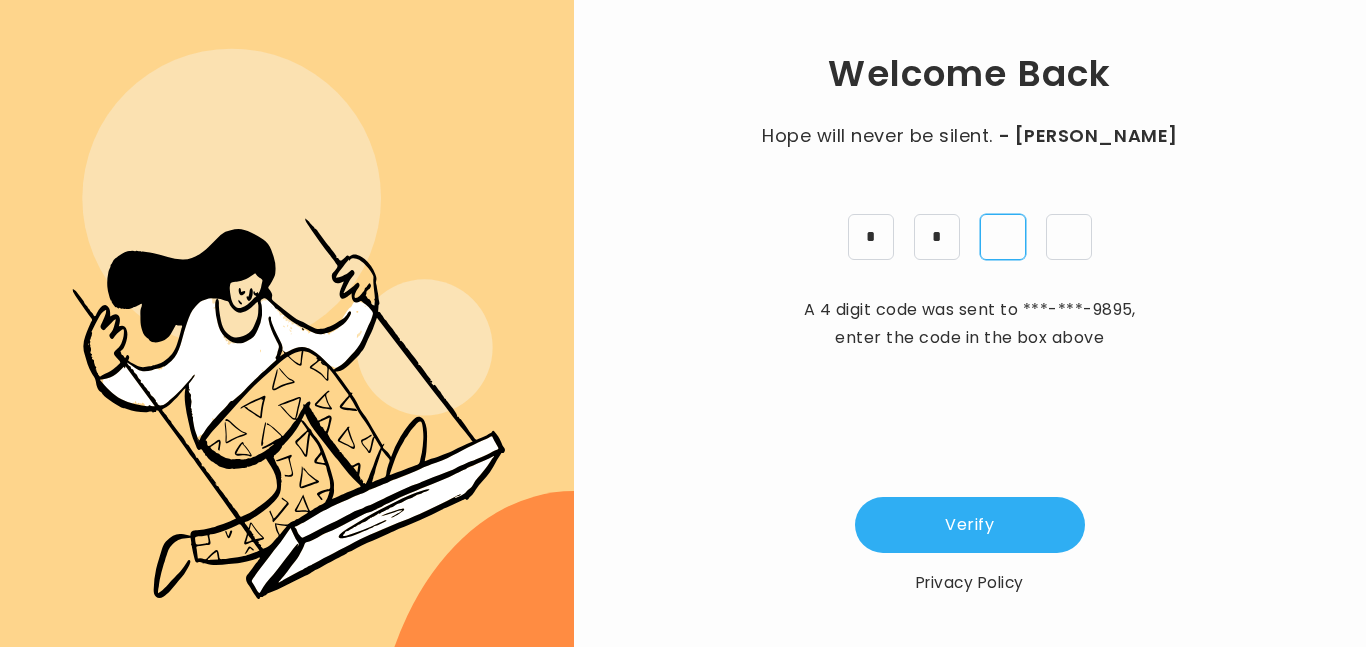 type on "*" 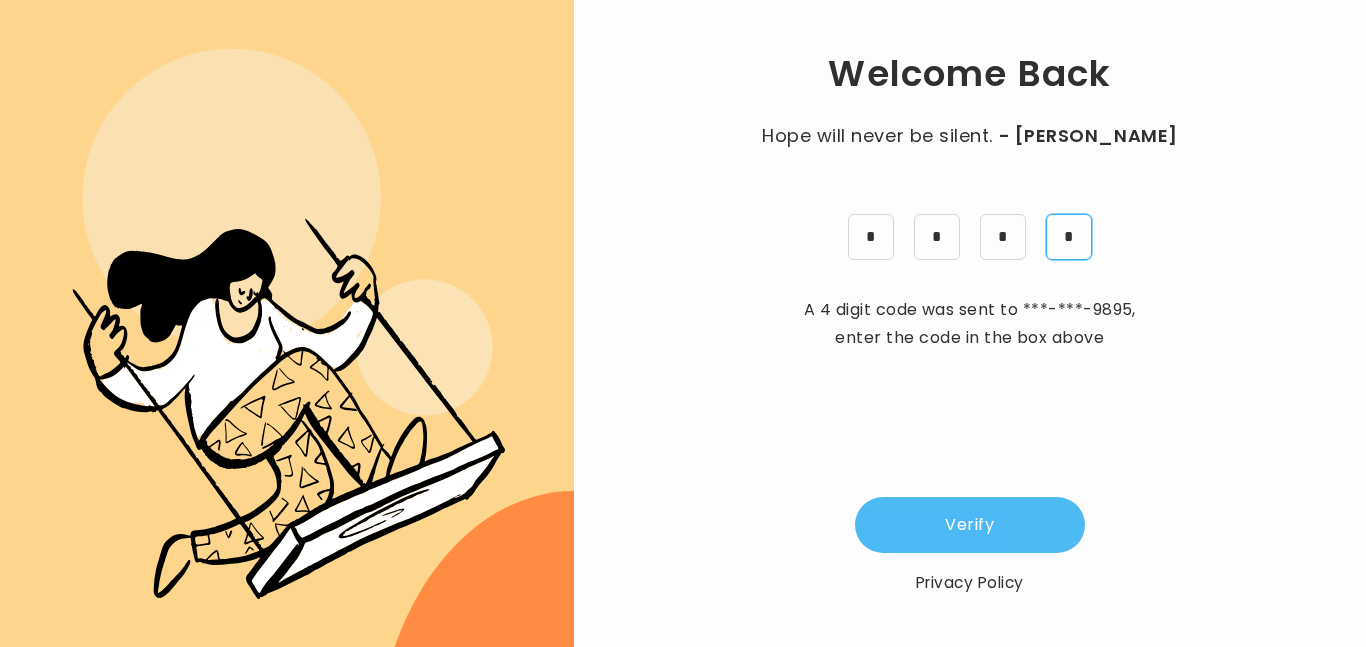 type on "*" 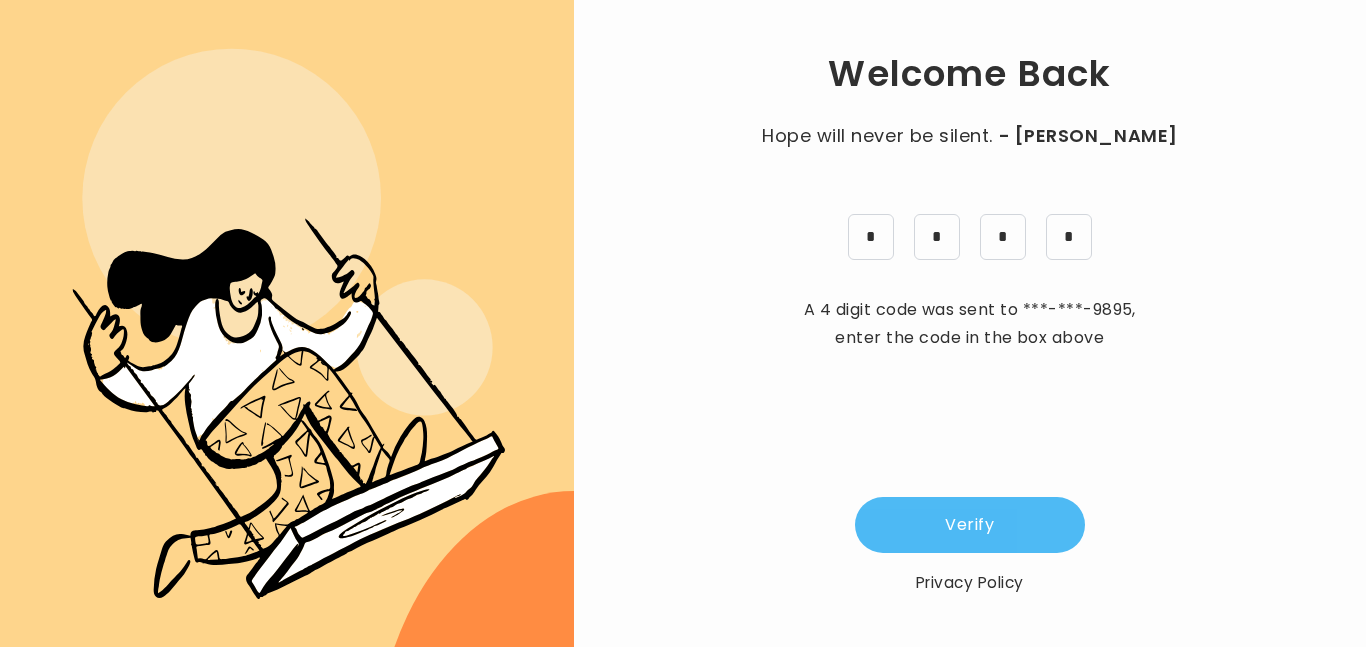 click on "Verify" at bounding box center (970, 525) 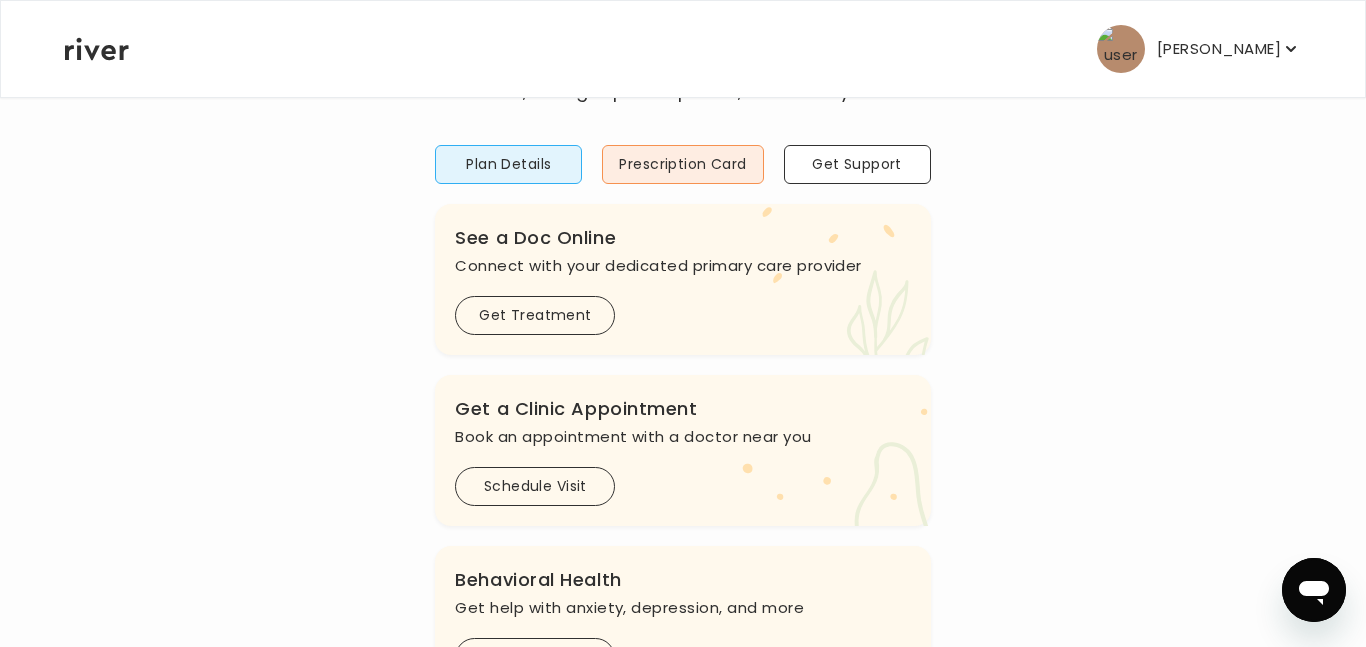 scroll, scrollTop: 146, scrollLeft: 0, axis: vertical 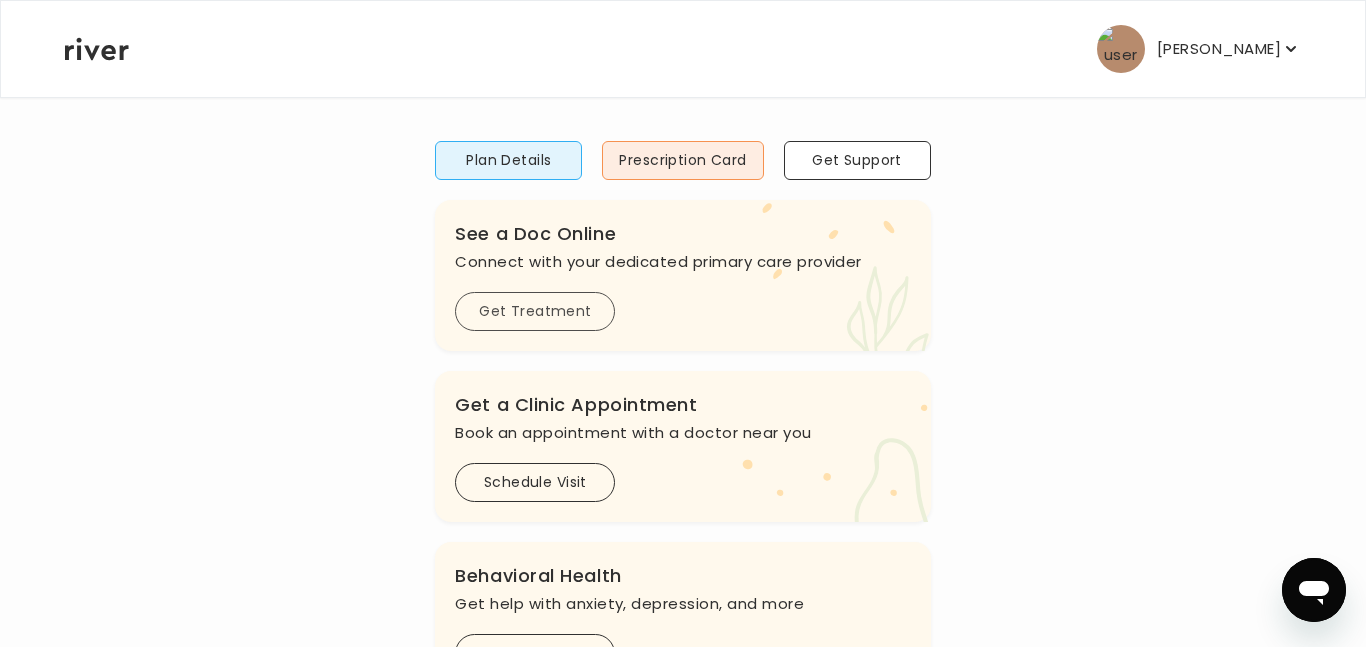 click on "Get Treatment" at bounding box center [535, 311] 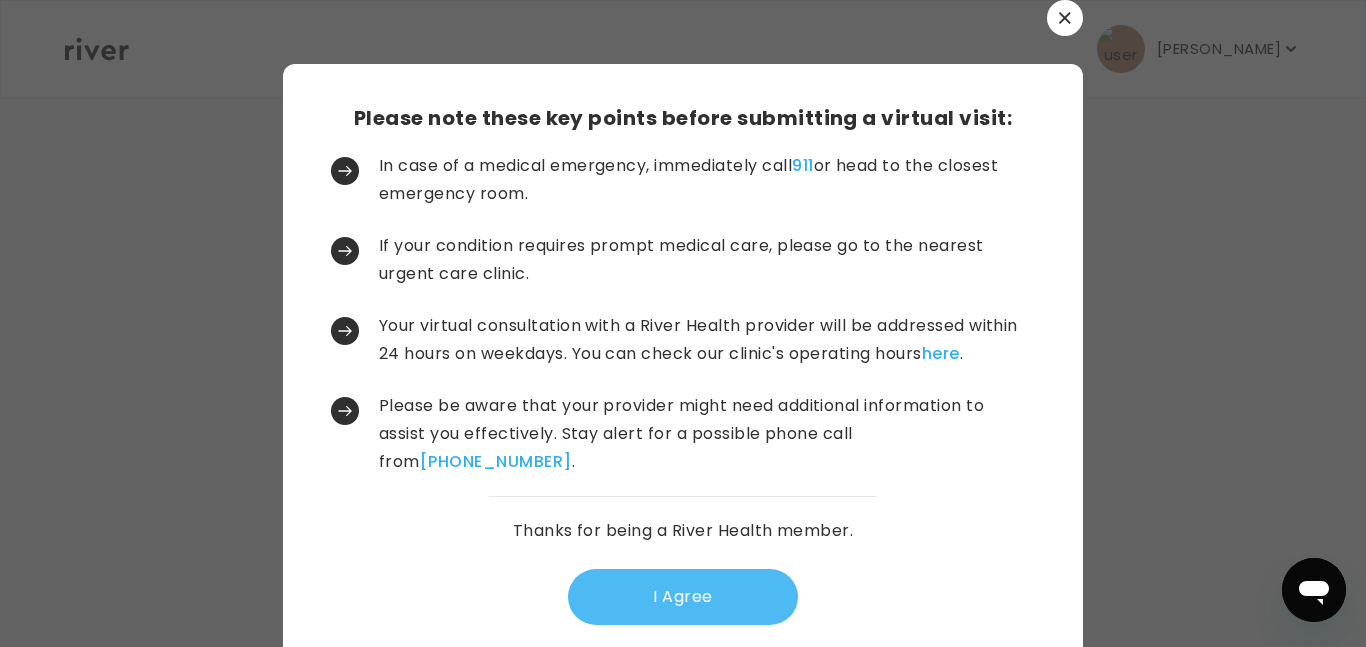 click on "I Agree" at bounding box center (683, 597) 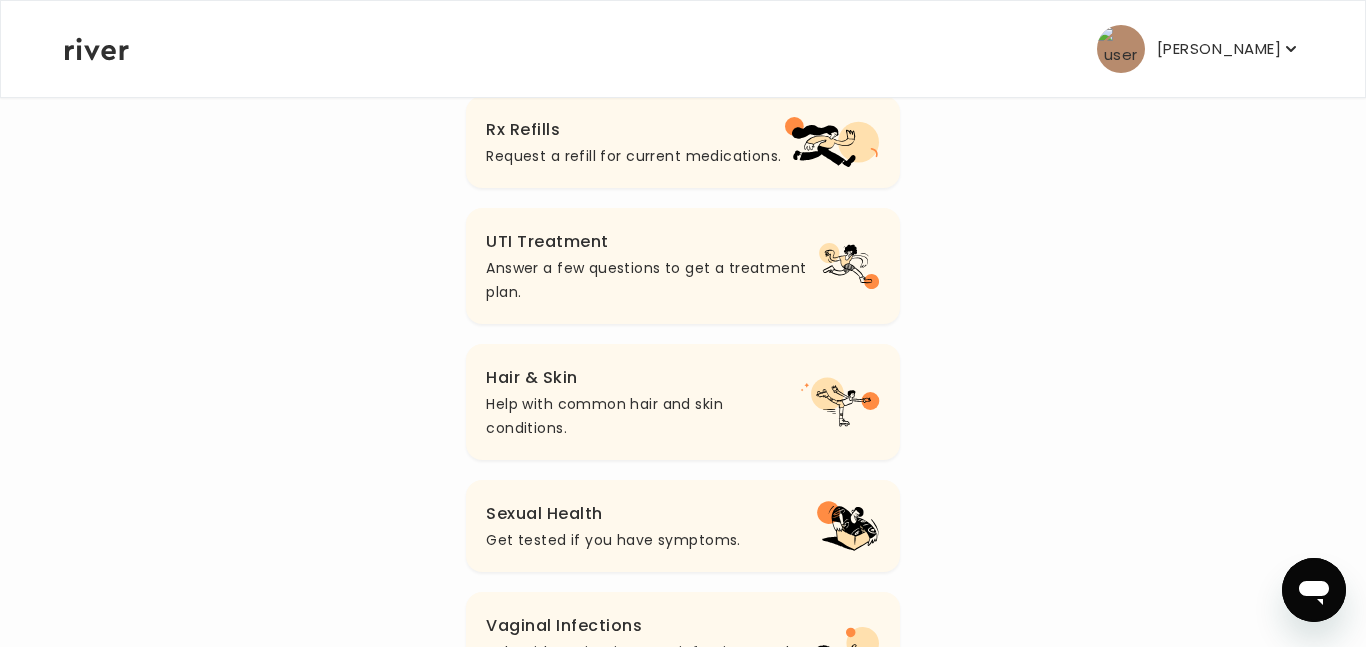 scroll, scrollTop: 606, scrollLeft: 0, axis: vertical 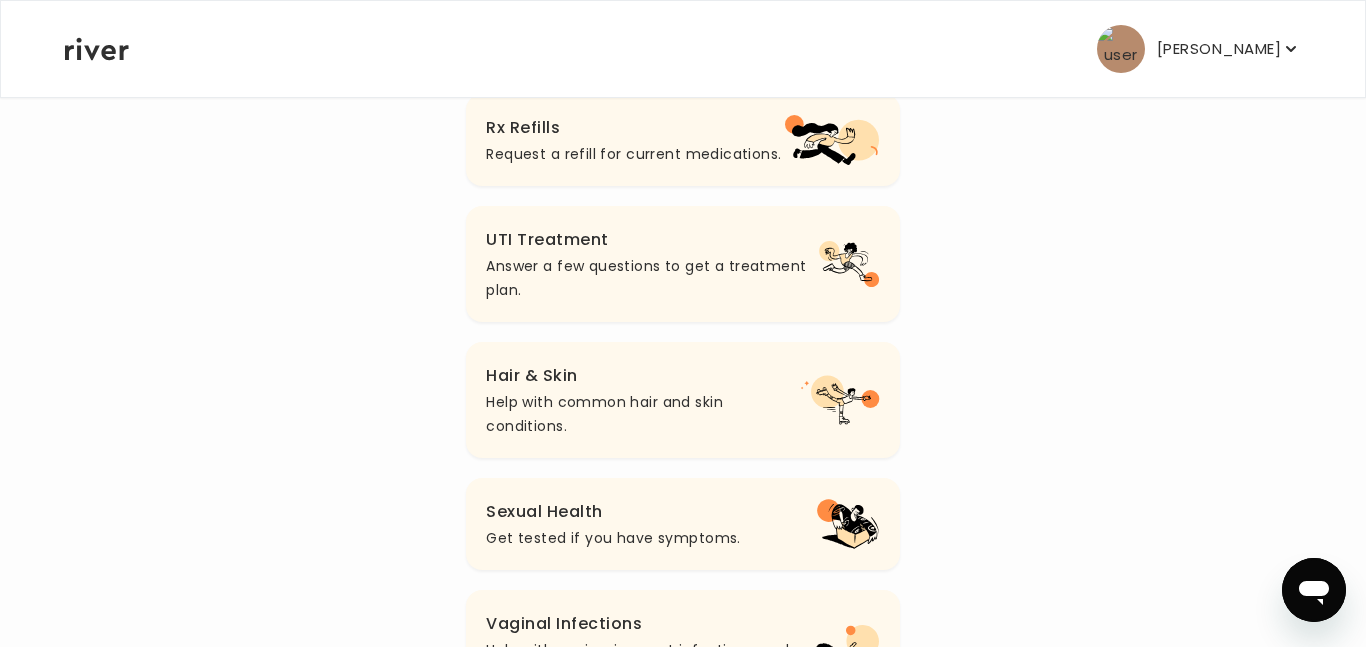 click on "Help with common hair and skin conditions." at bounding box center (643, 414) 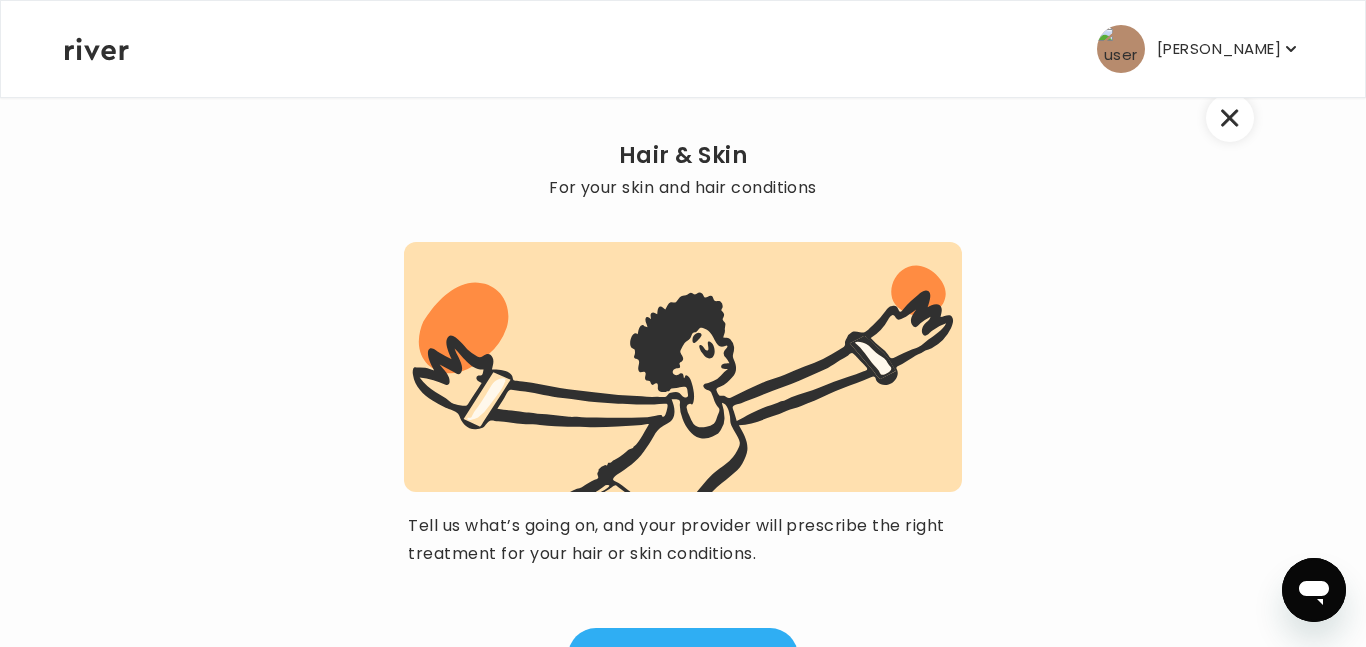 scroll, scrollTop: 199, scrollLeft: 0, axis: vertical 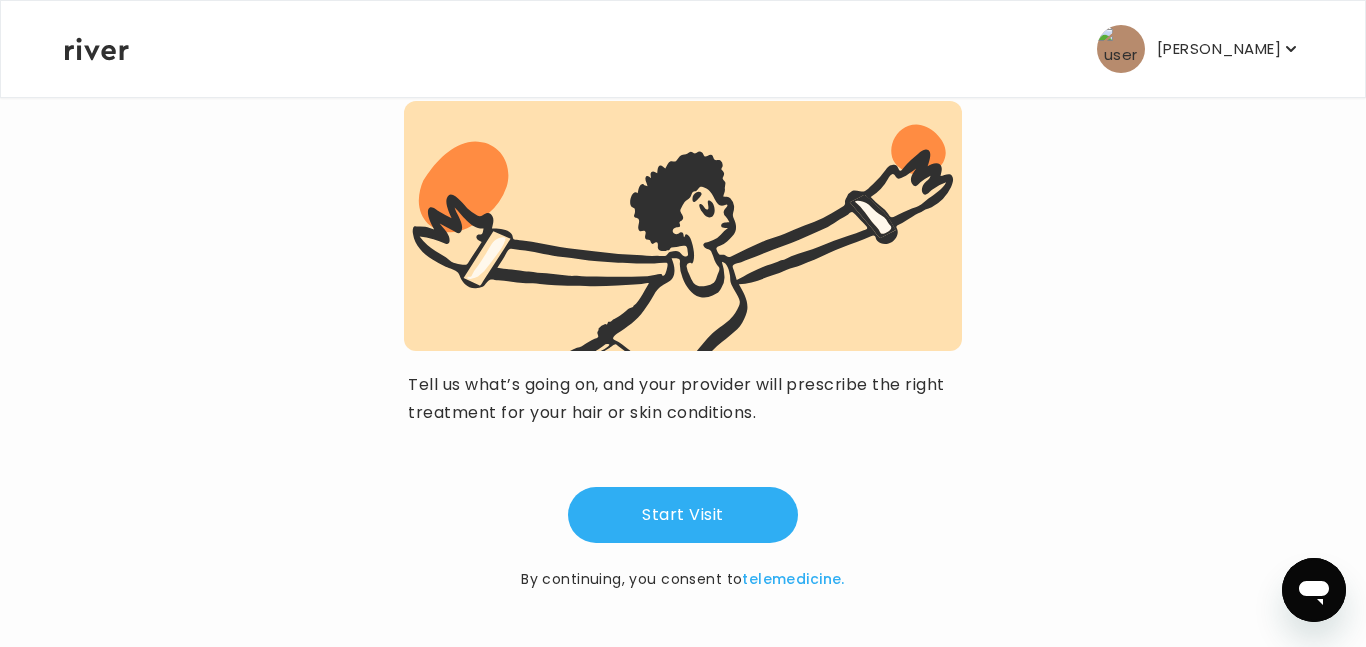 click on "[PERSON_NAME]" at bounding box center (1219, 49) 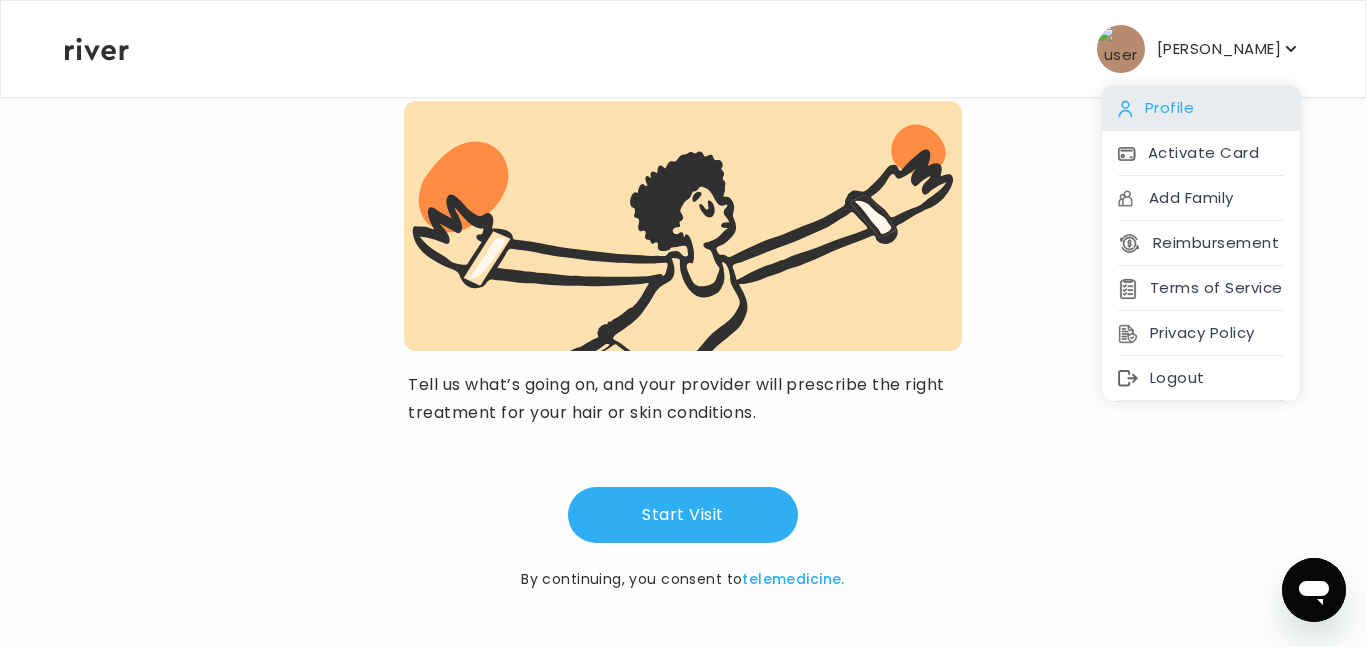 click on "Profile" at bounding box center [1201, 108] 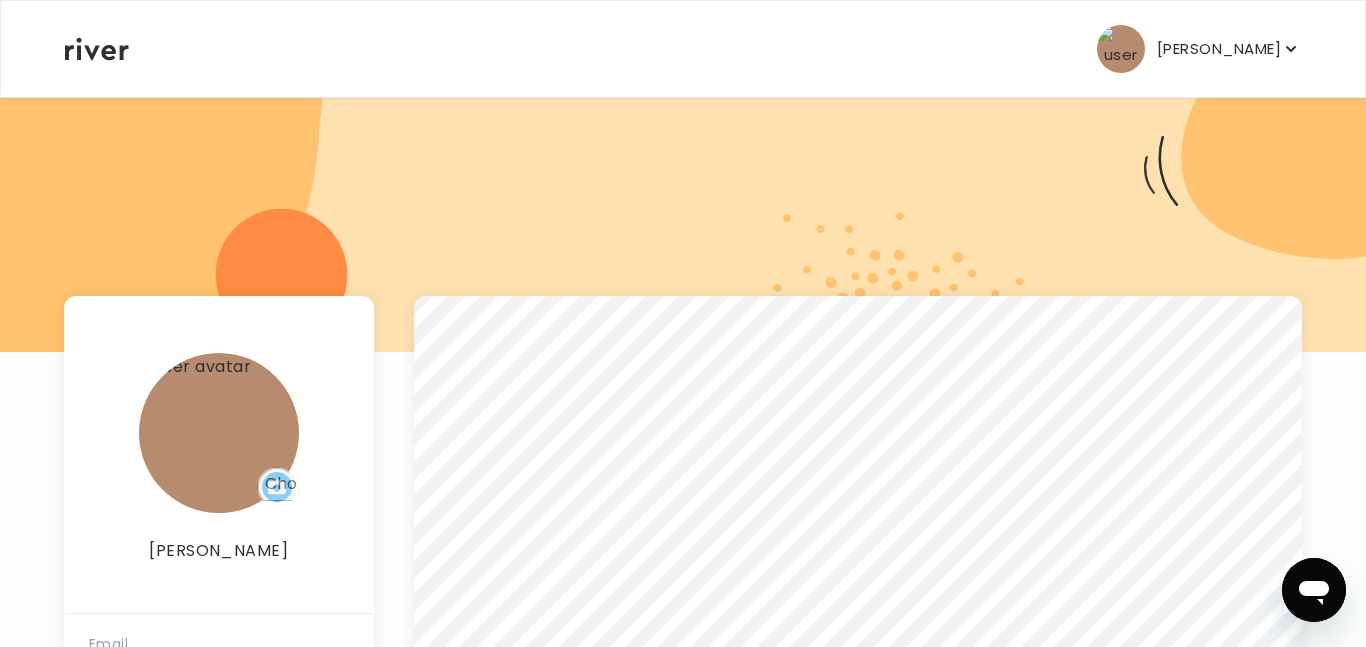 scroll, scrollTop: 0, scrollLeft: 0, axis: both 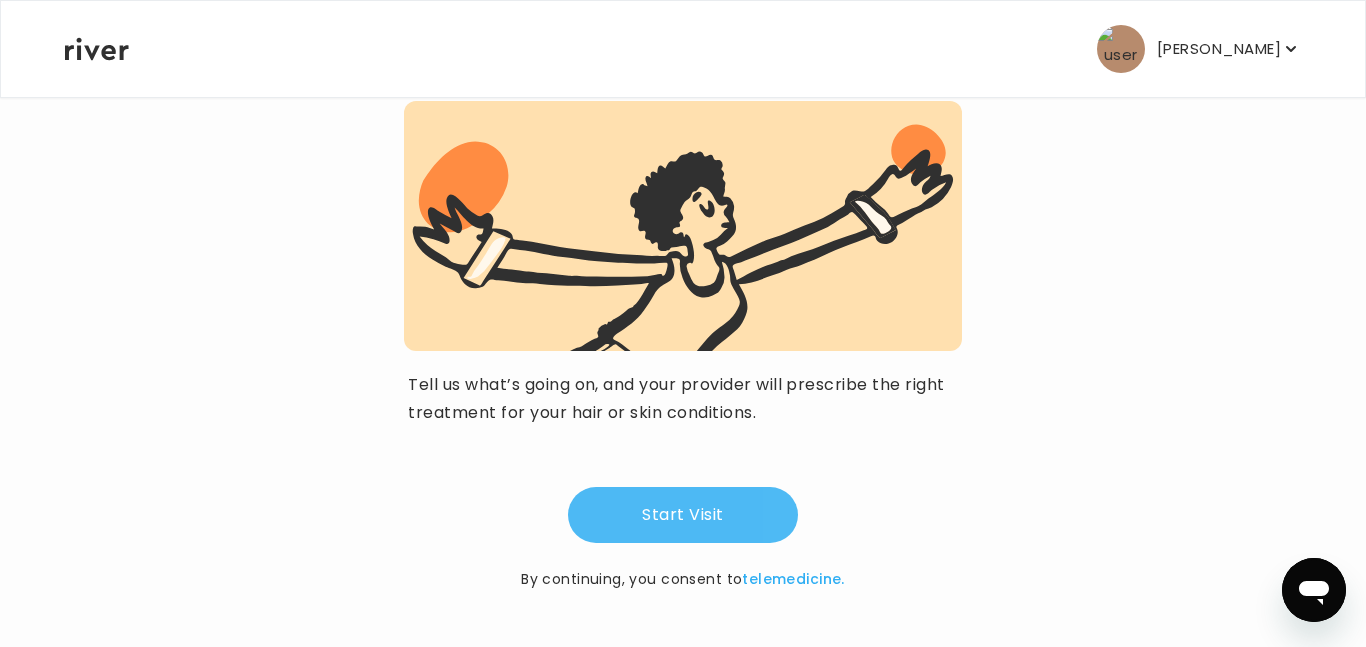 click on "Start Visit" at bounding box center [683, 515] 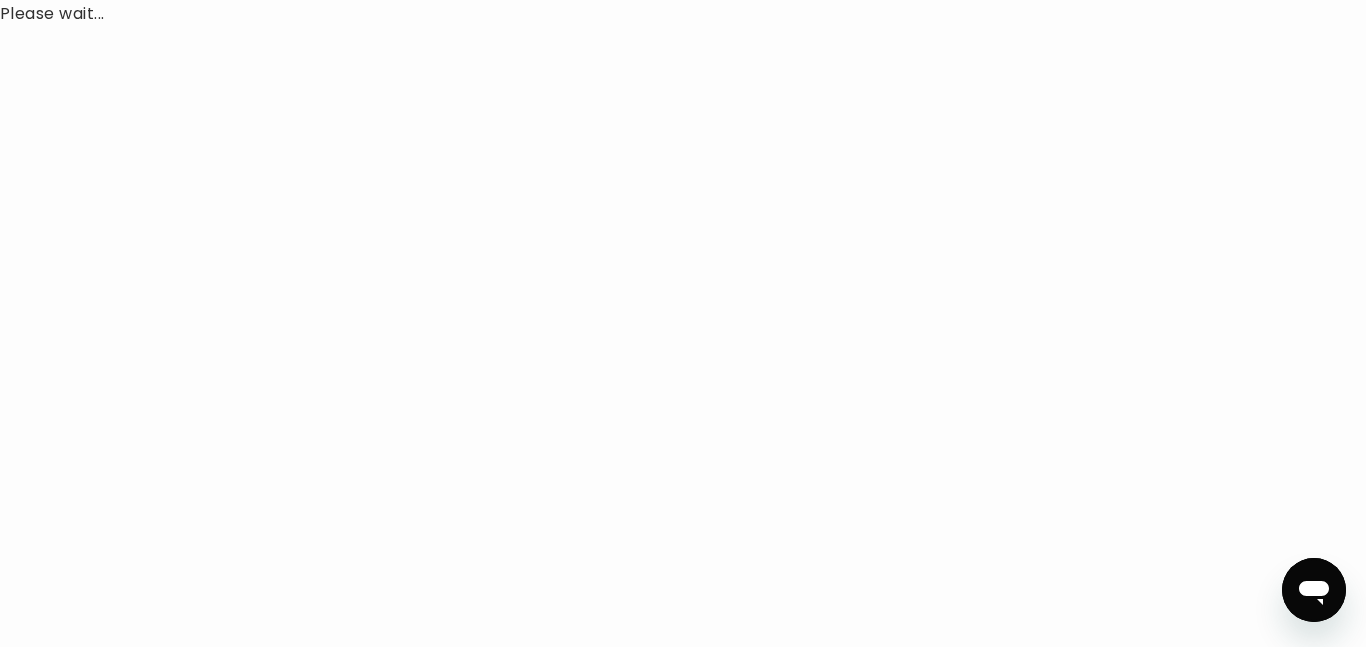 scroll, scrollTop: 0, scrollLeft: 0, axis: both 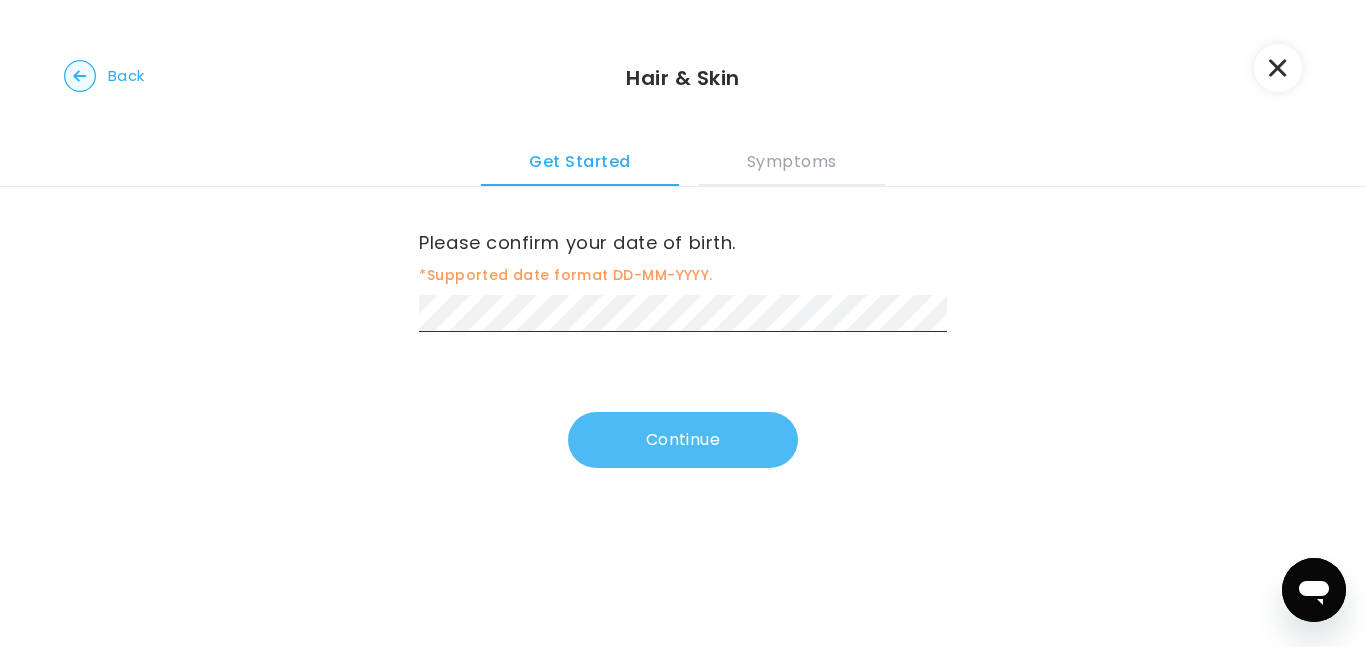 click on "Continue" at bounding box center [683, 440] 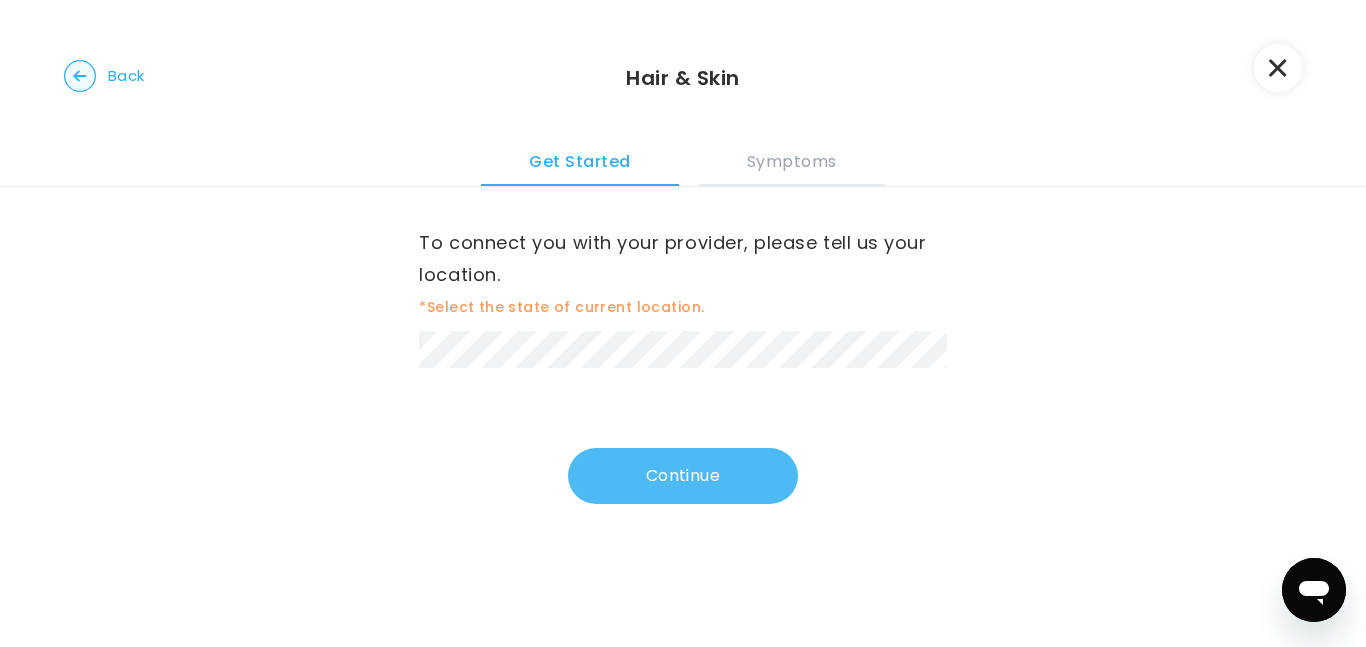 click on "Continue" at bounding box center (683, 476) 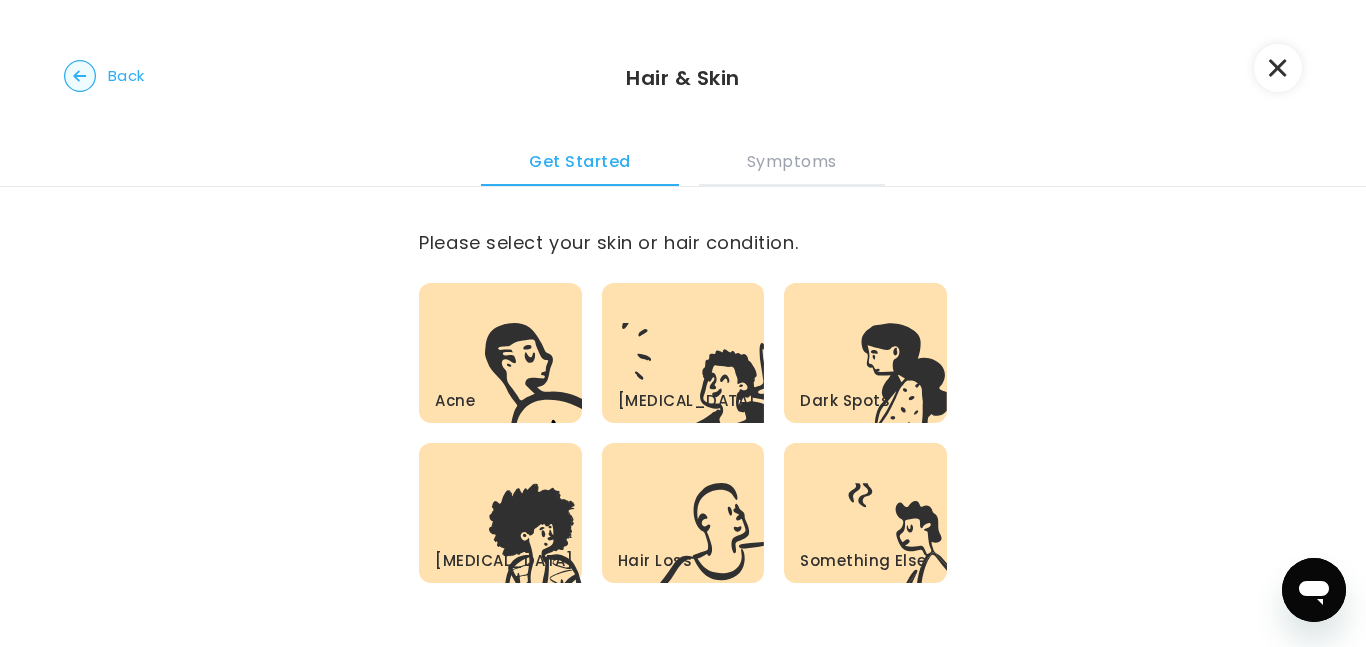 click on ".c{fill:#303030}.d{fill:none}" 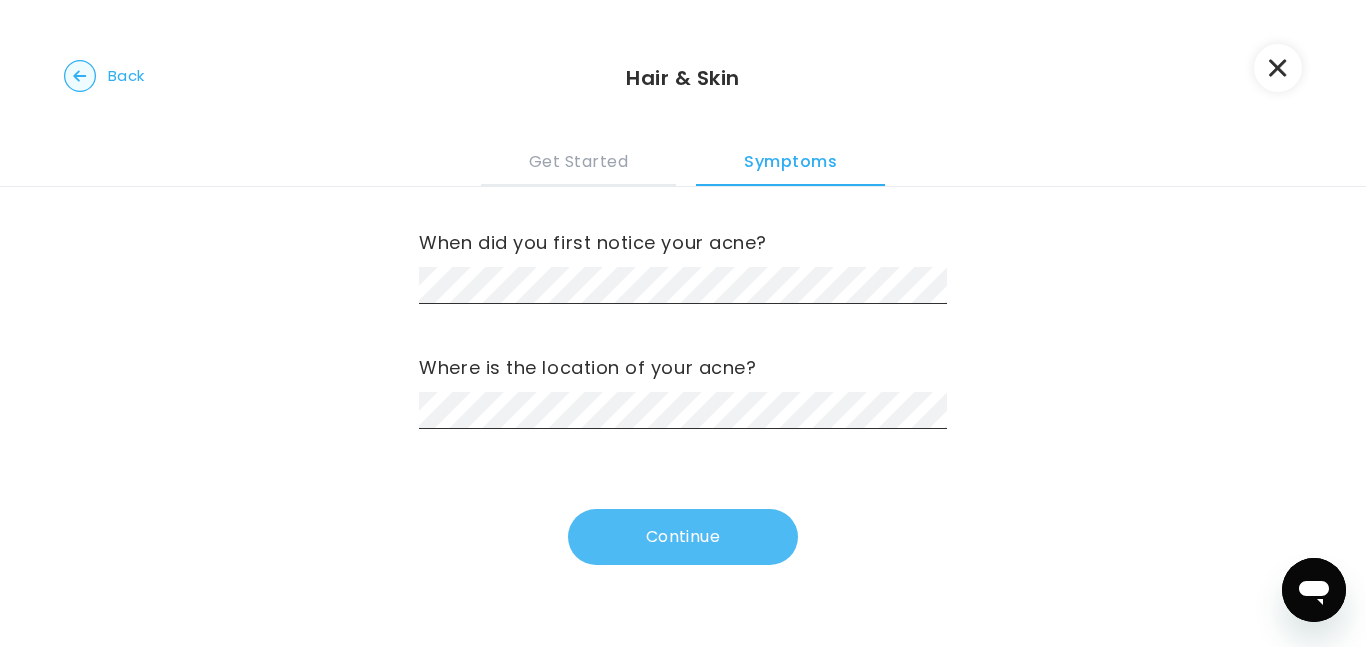 click on "Continue" at bounding box center [683, 537] 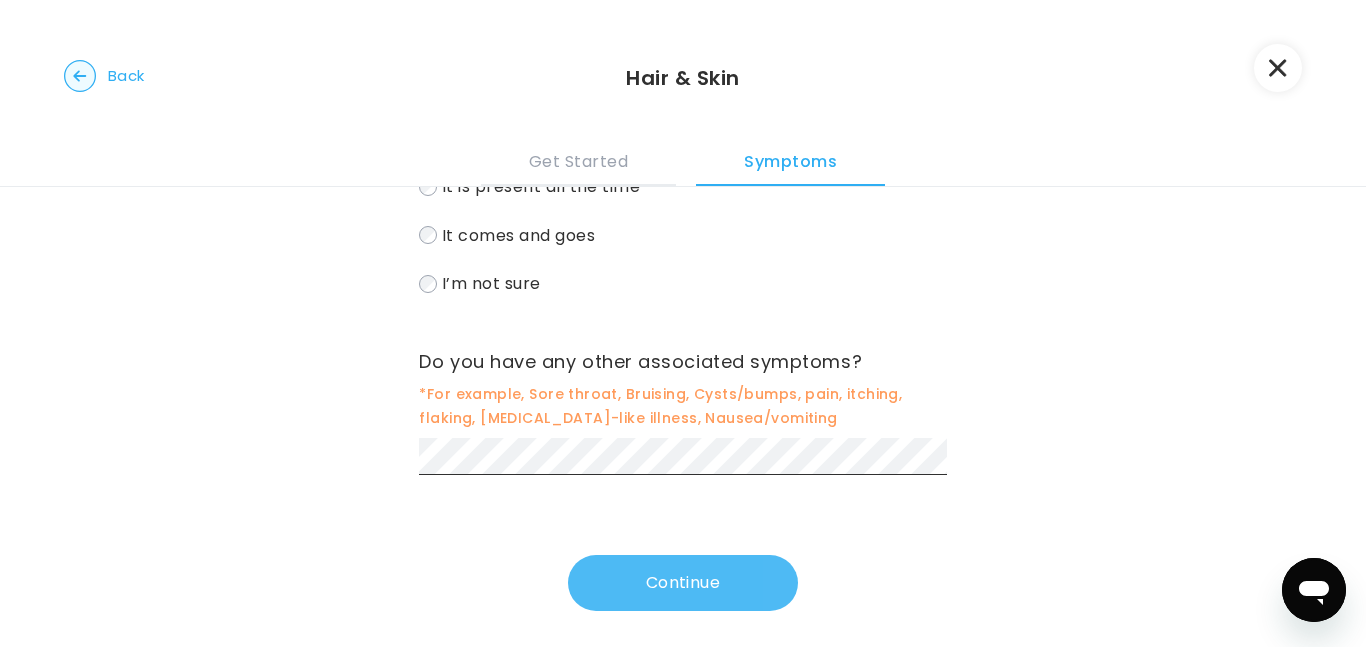 scroll, scrollTop: 125, scrollLeft: 0, axis: vertical 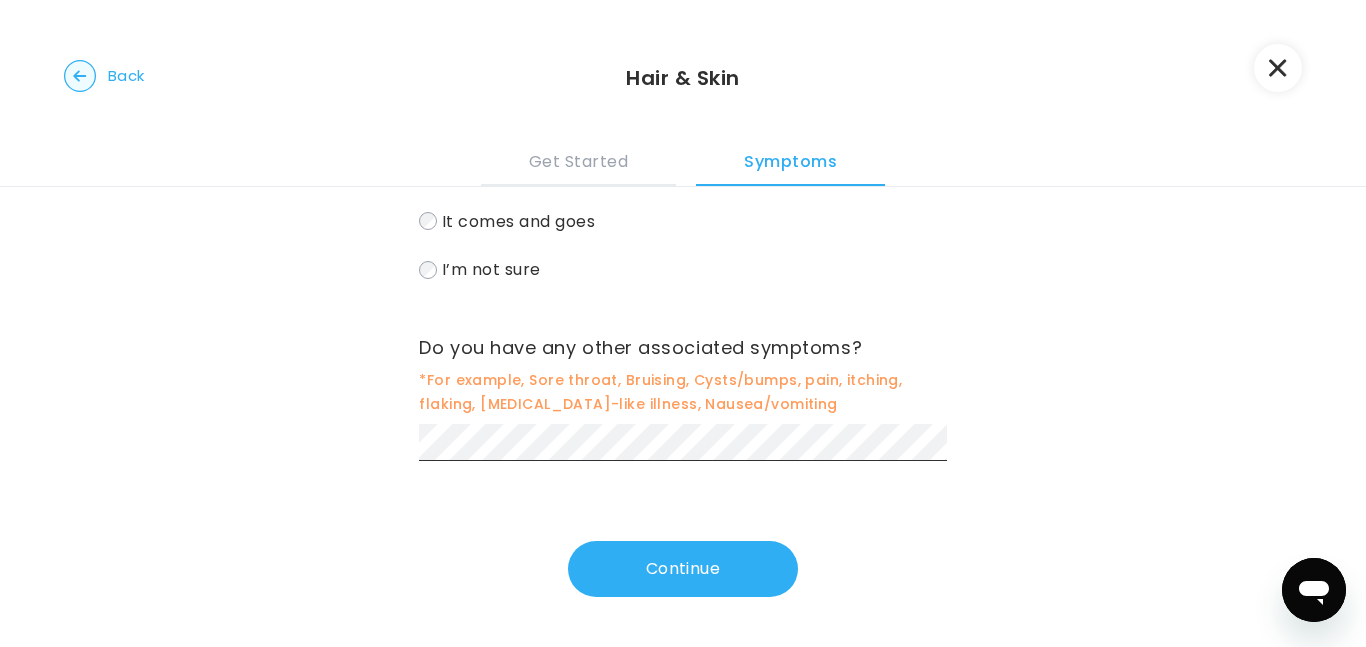 click on "Tell us more about how often you notice the acne?   It is present all the time   It comes and goes   I’m not sure Do you have any other associated symptoms? *For example, Sore throat, Bruising, Cysts/bumps, pain, itching, flaking, [MEDICAL_DATA]-like illness, Nausea/vomiting Continue" at bounding box center [682, 329] 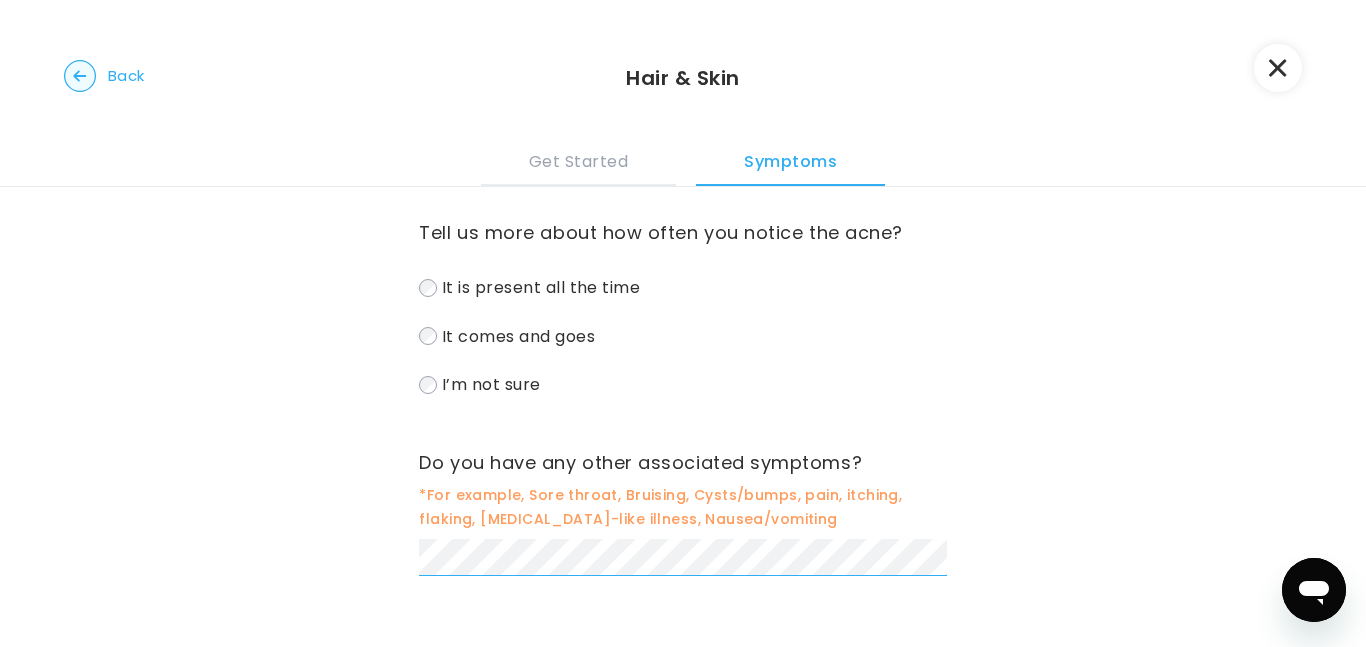 scroll, scrollTop: 0, scrollLeft: 0, axis: both 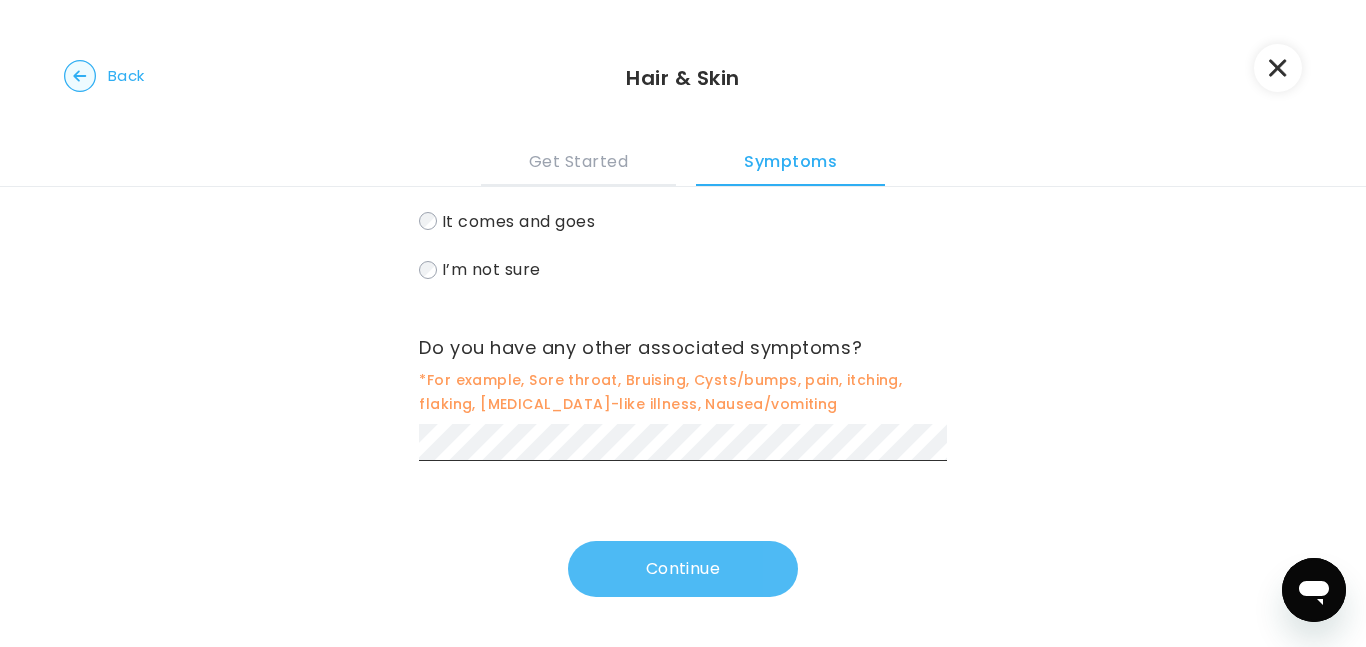 click on "Continue" at bounding box center [683, 569] 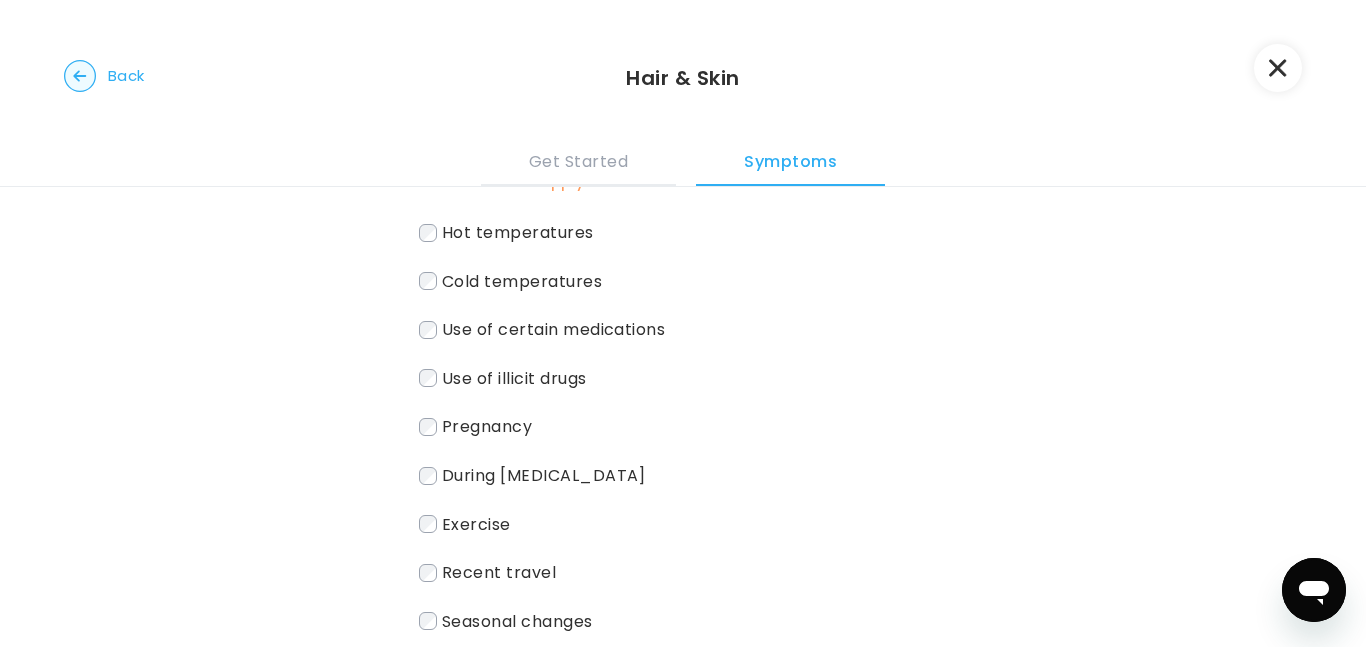 scroll, scrollTop: 0, scrollLeft: 0, axis: both 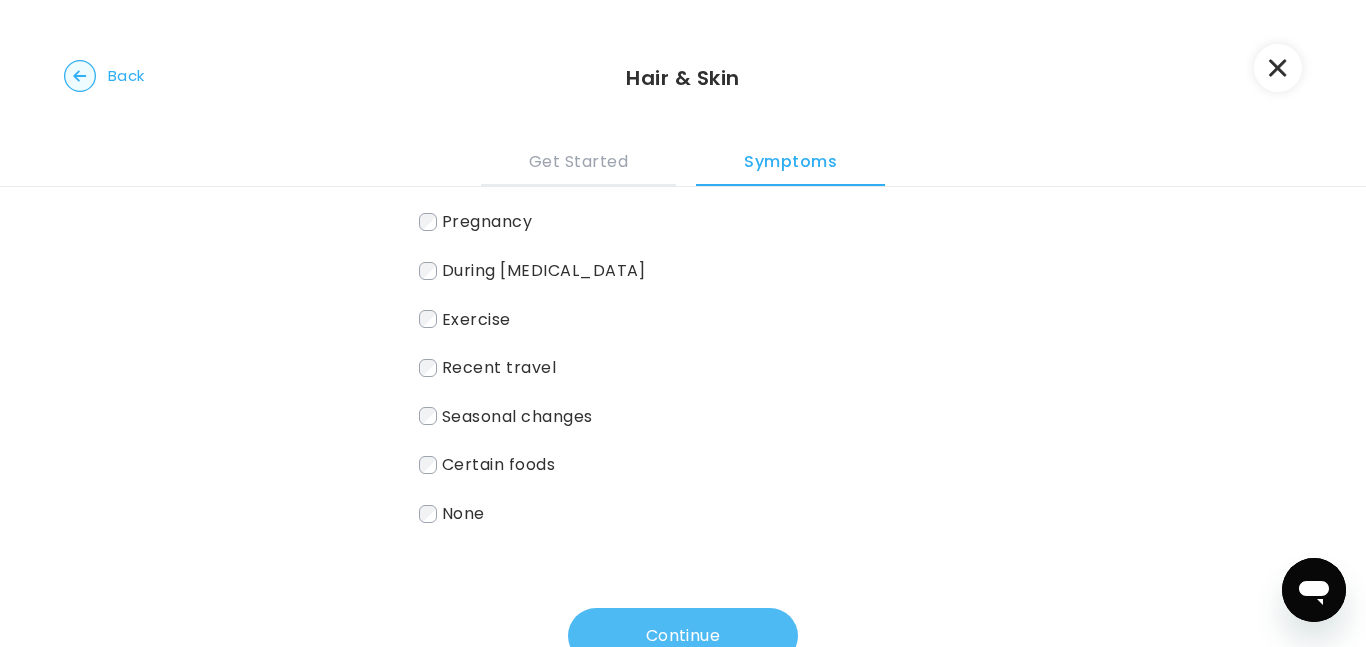 click on "Continue" at bounding box center [683, 636] 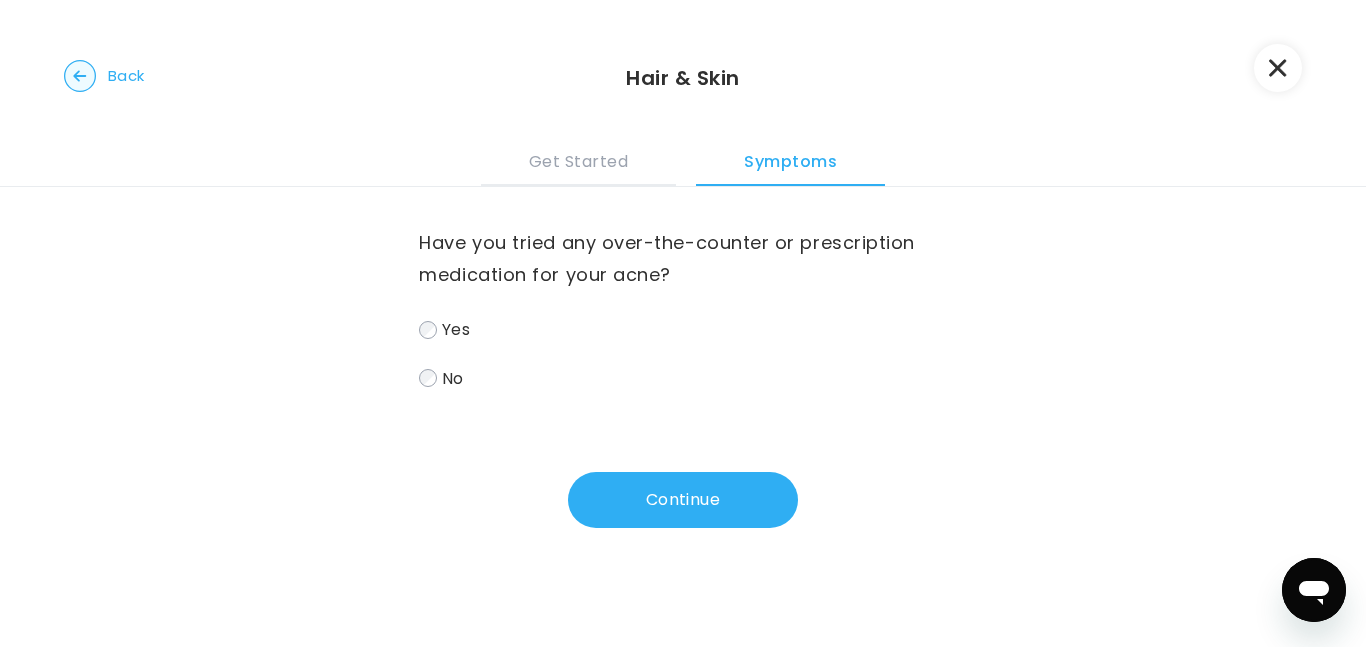 click on "Yes" at bounding box center (682, 329) 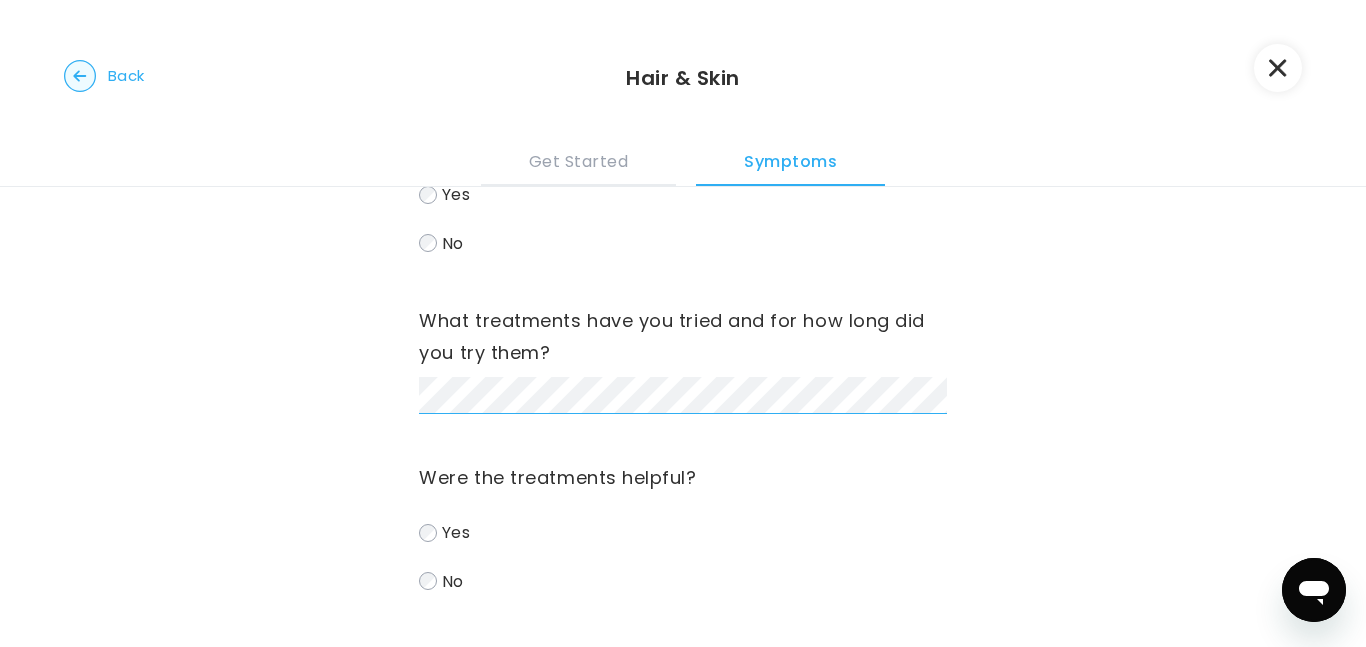 scroll, scrollTop: 139, scrollLeft: 0, axis: vertical 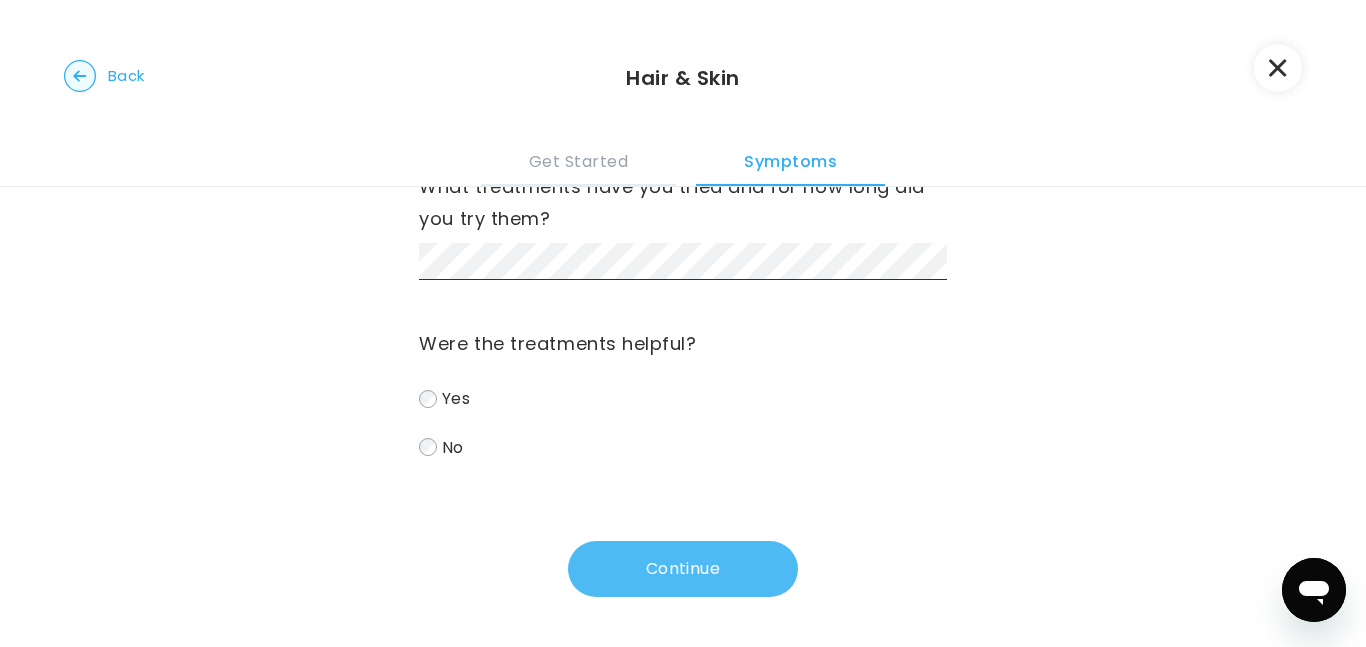 click on "Continue" at bounding box center [683, 569] 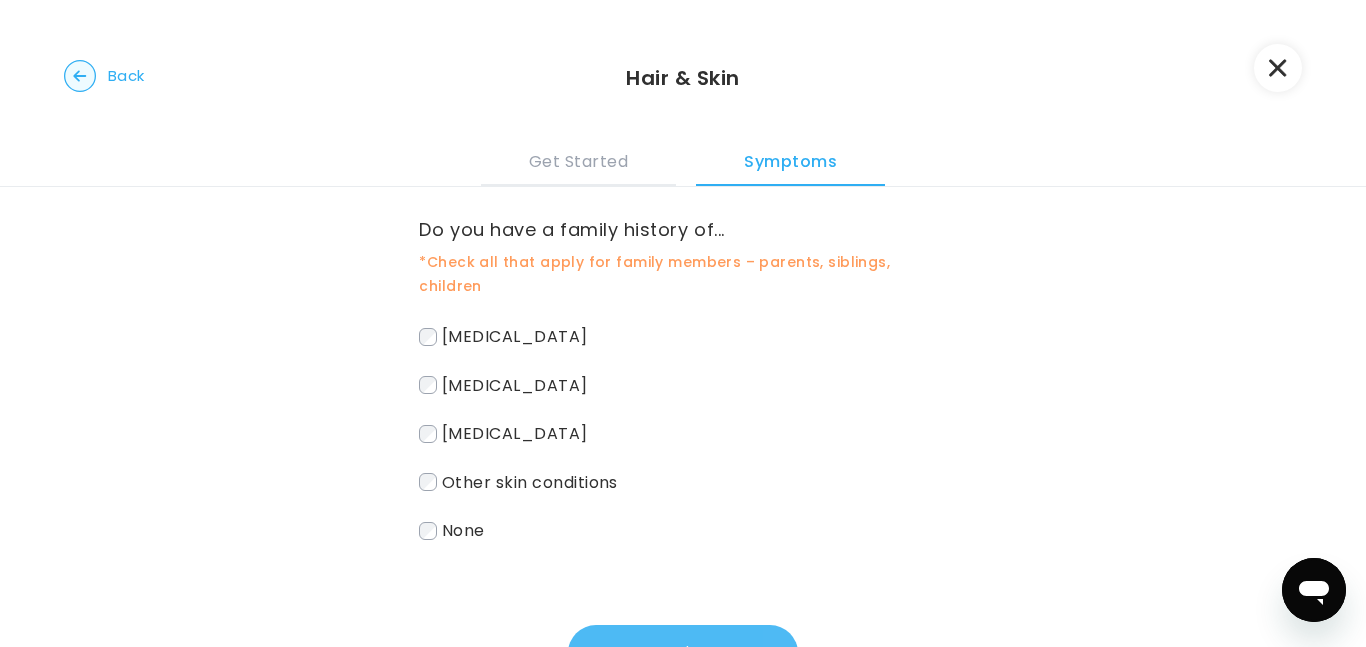 scroll, scrollTop: 0, scrollLeft: 0, axis: both 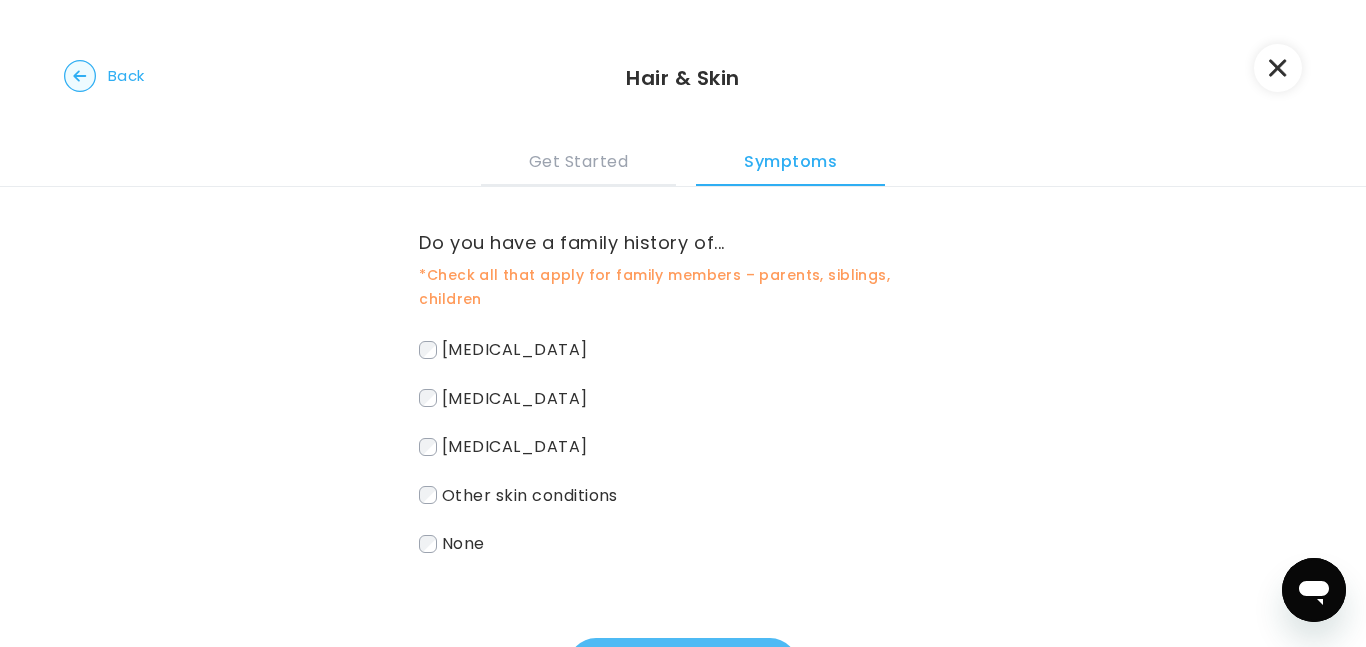 click on "Continue" at bounding box center (683, 666) 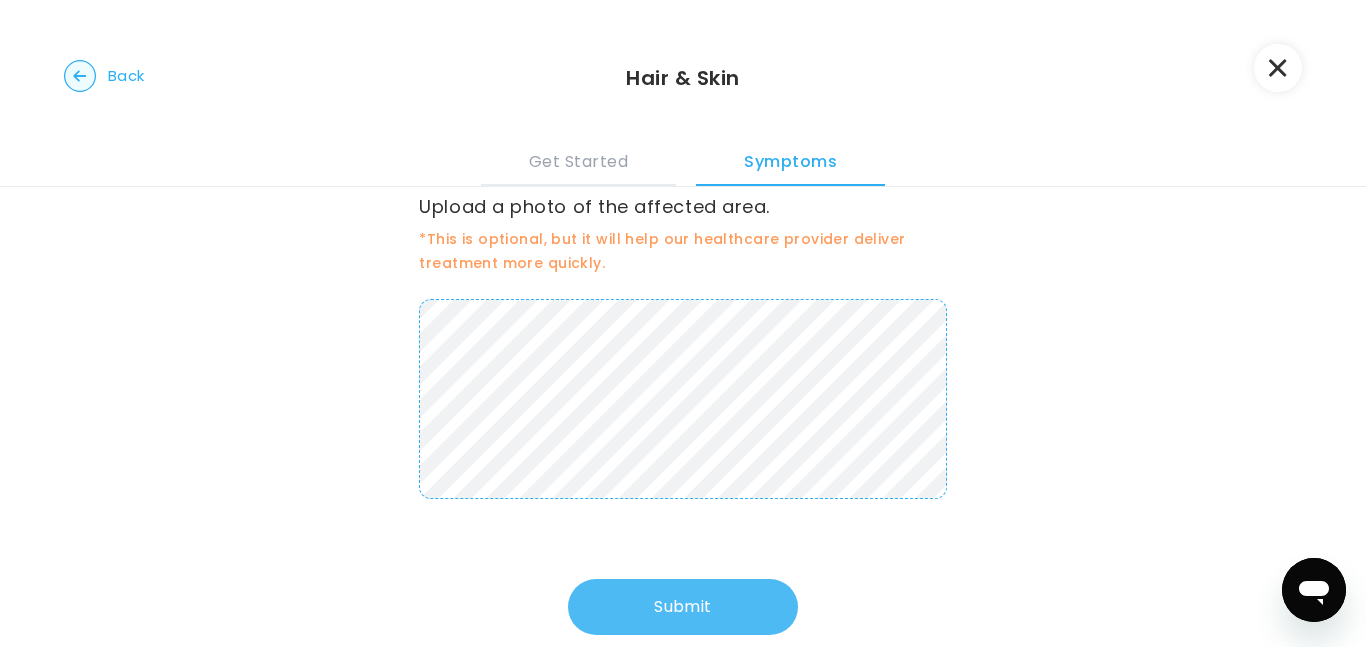 scroll, scrollTop: 74, scrollLeft: 0, axis: vertical 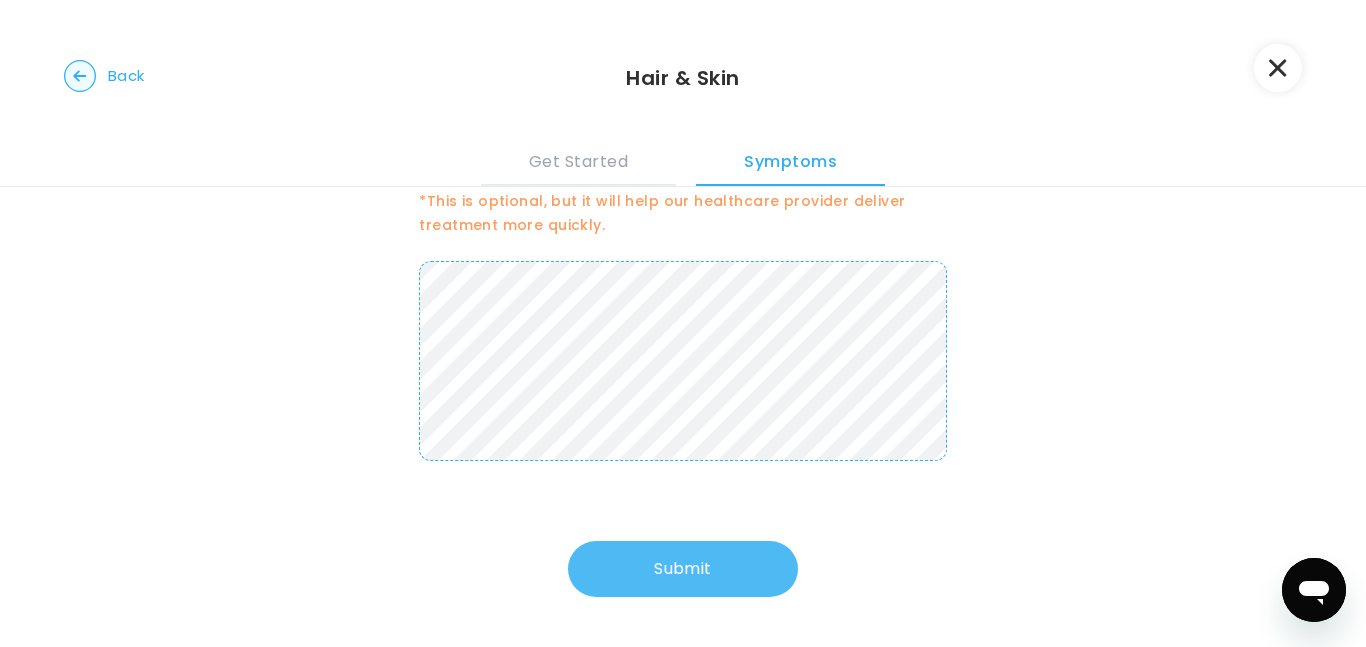 click on "Submit" at bounding box center (683, 569) 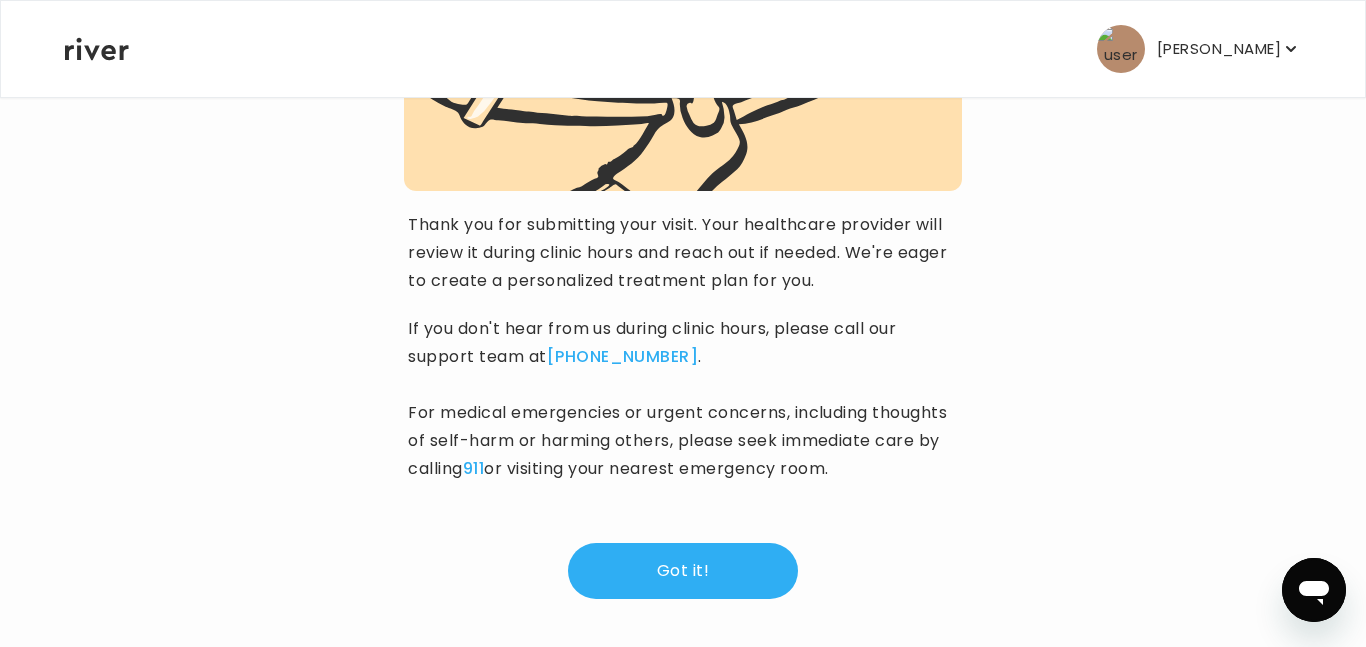 scroll, scrollTop: 327, scrollLeft: 0, axis: vertical 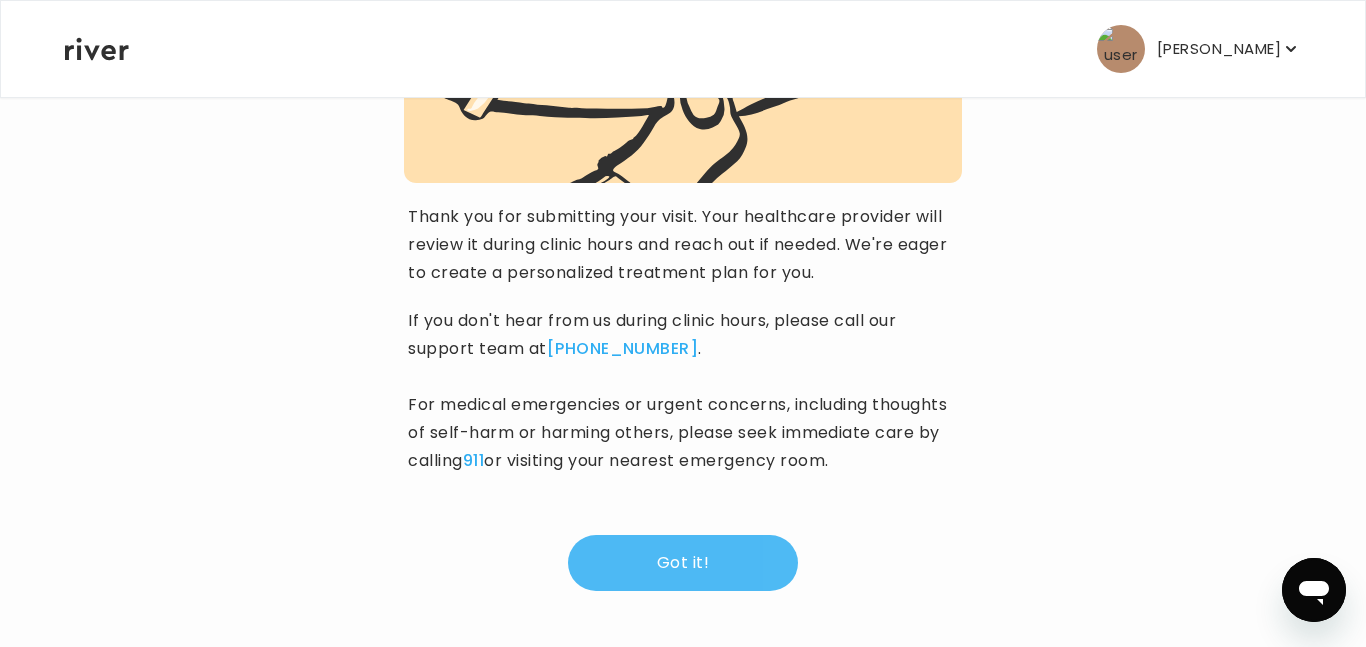 click on "Got it!" at bounding box center (683, 563) 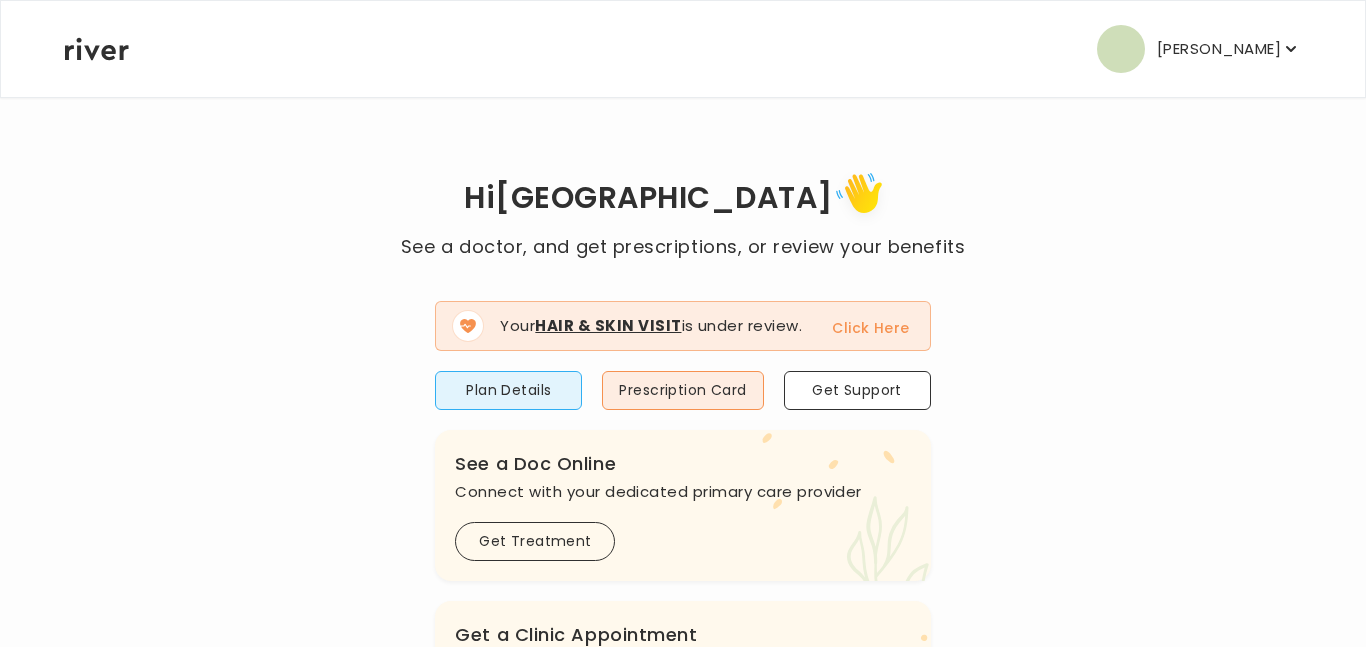 scroll, scrollTop: 0, scrollLeft: 0, axis: both 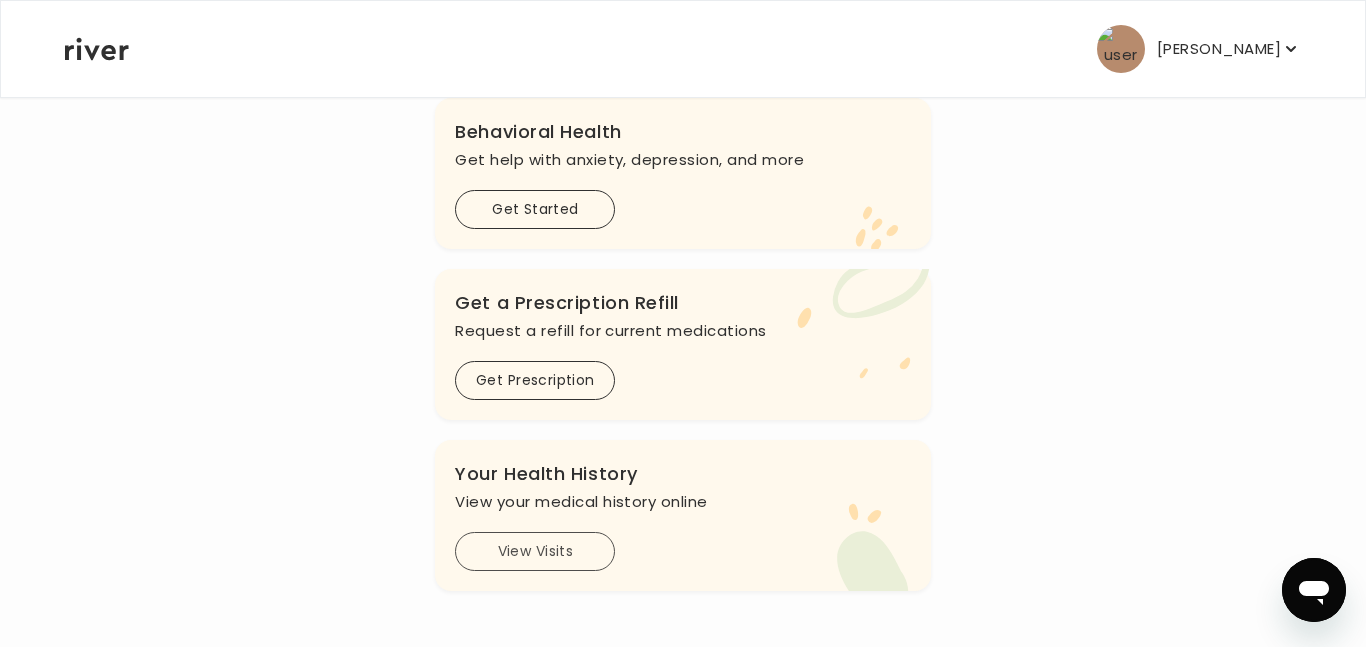 click on "View Visits" at bounding box center (535, 551) 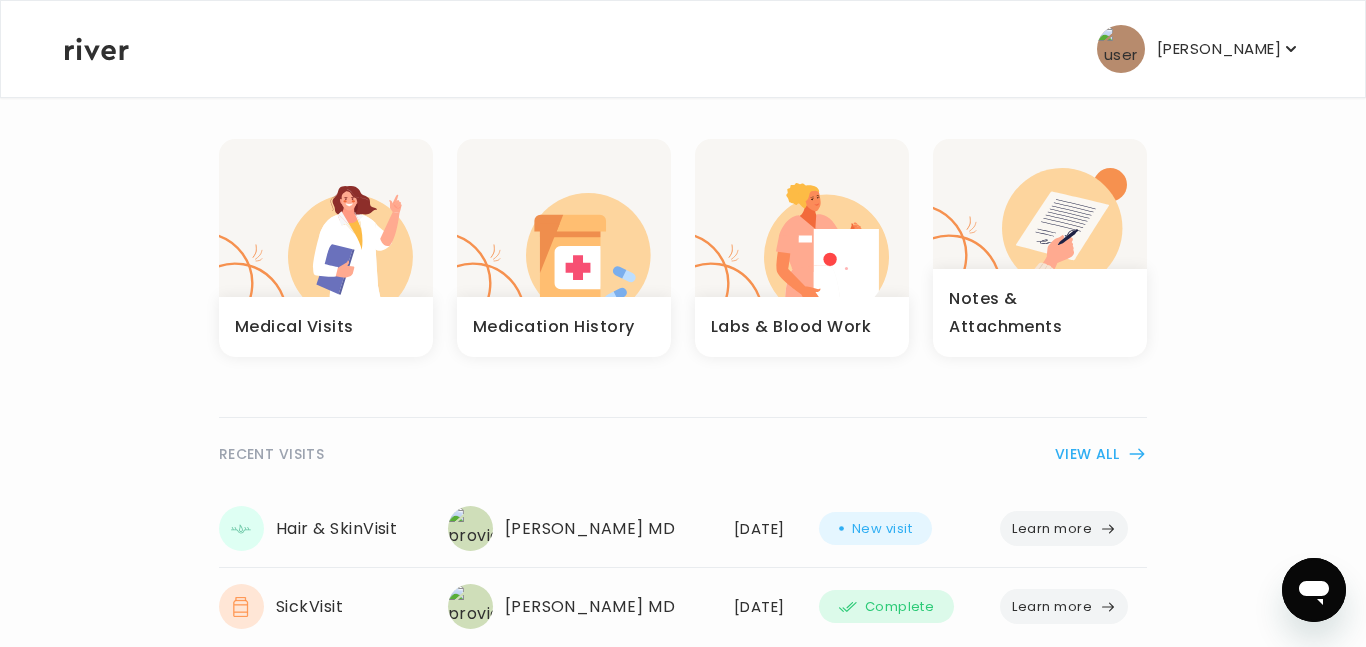 scroll, scrollTop: 104, scrollLeft: 0, axis: vertical 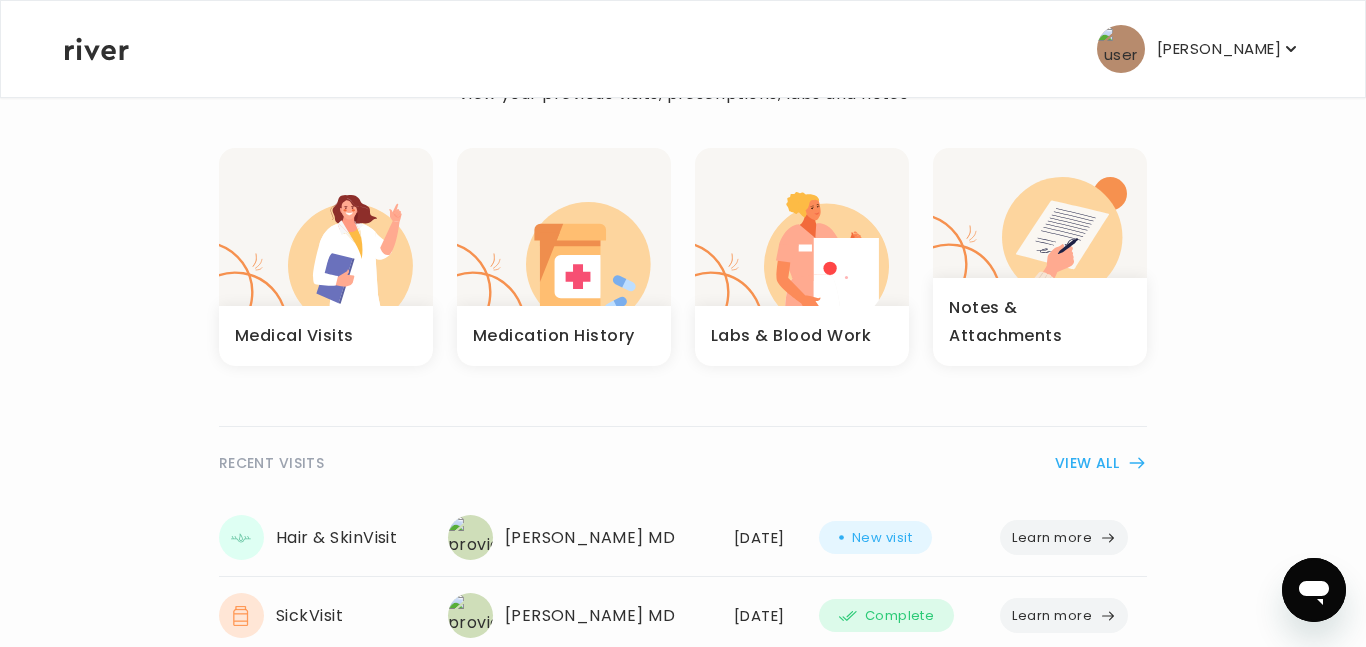 click 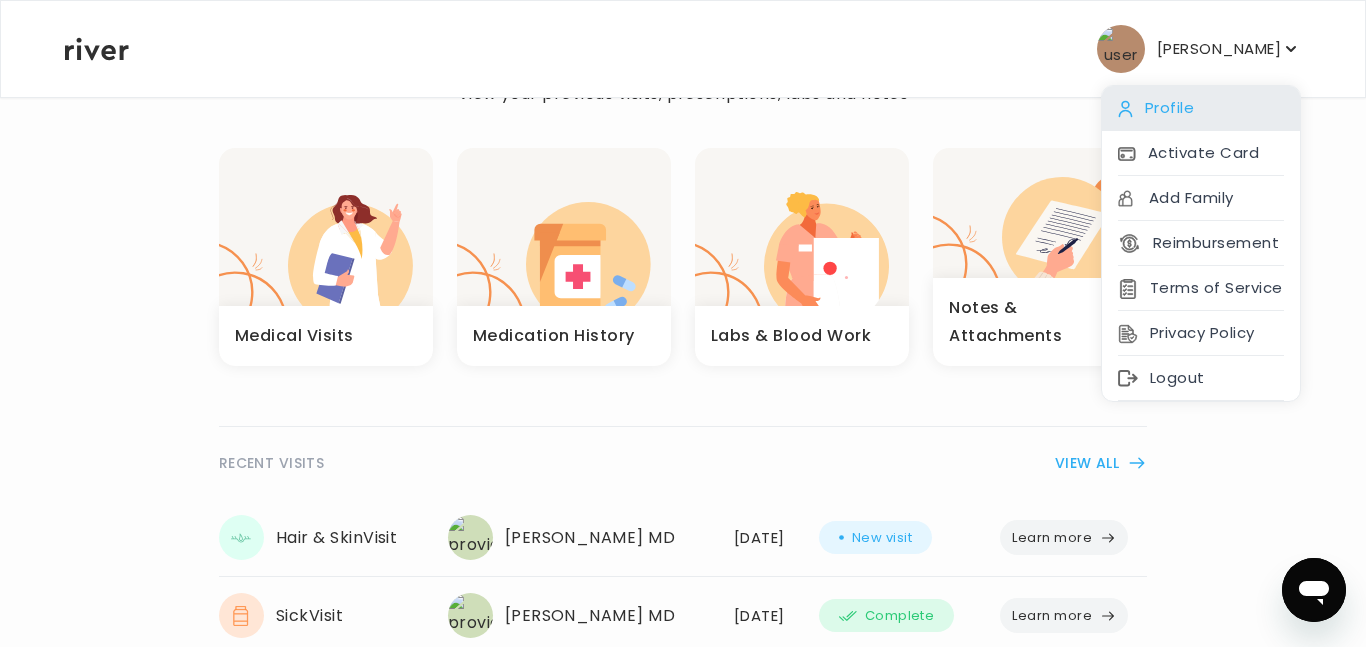 click on "Profile" at bounding box center (1201, 108) 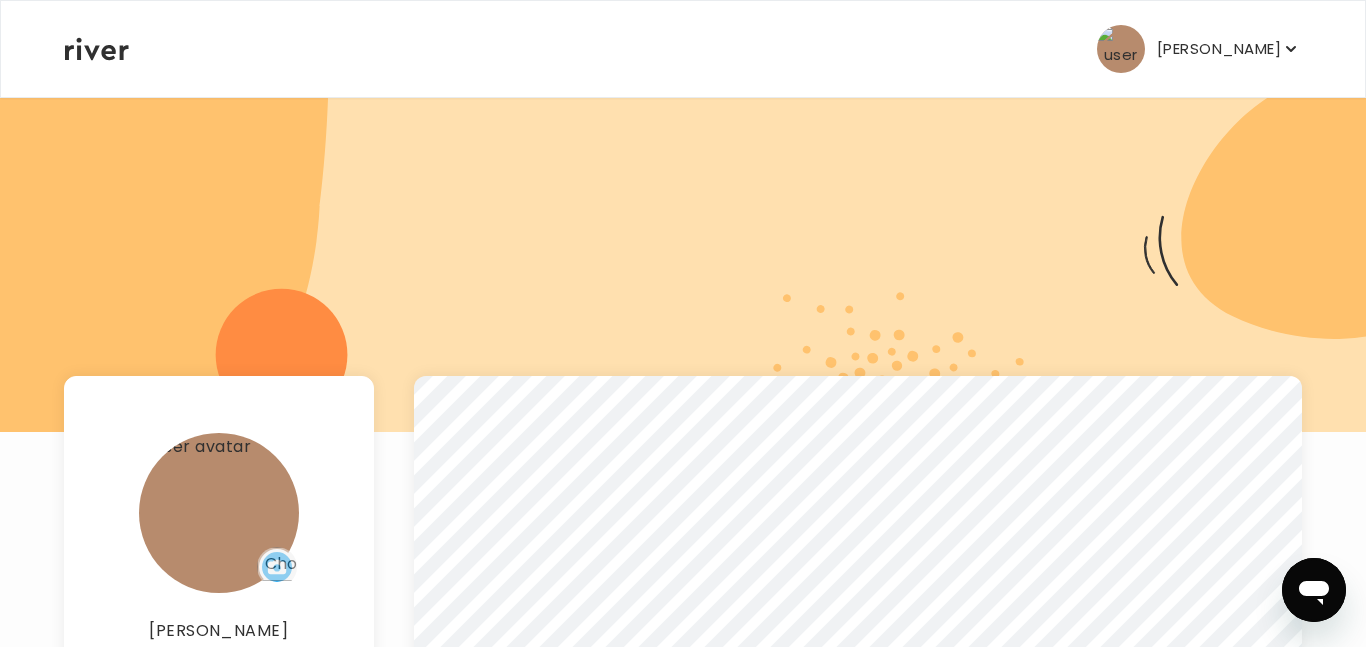 scroll, scrollTop: 0, scrollLeft: 0, axis: both 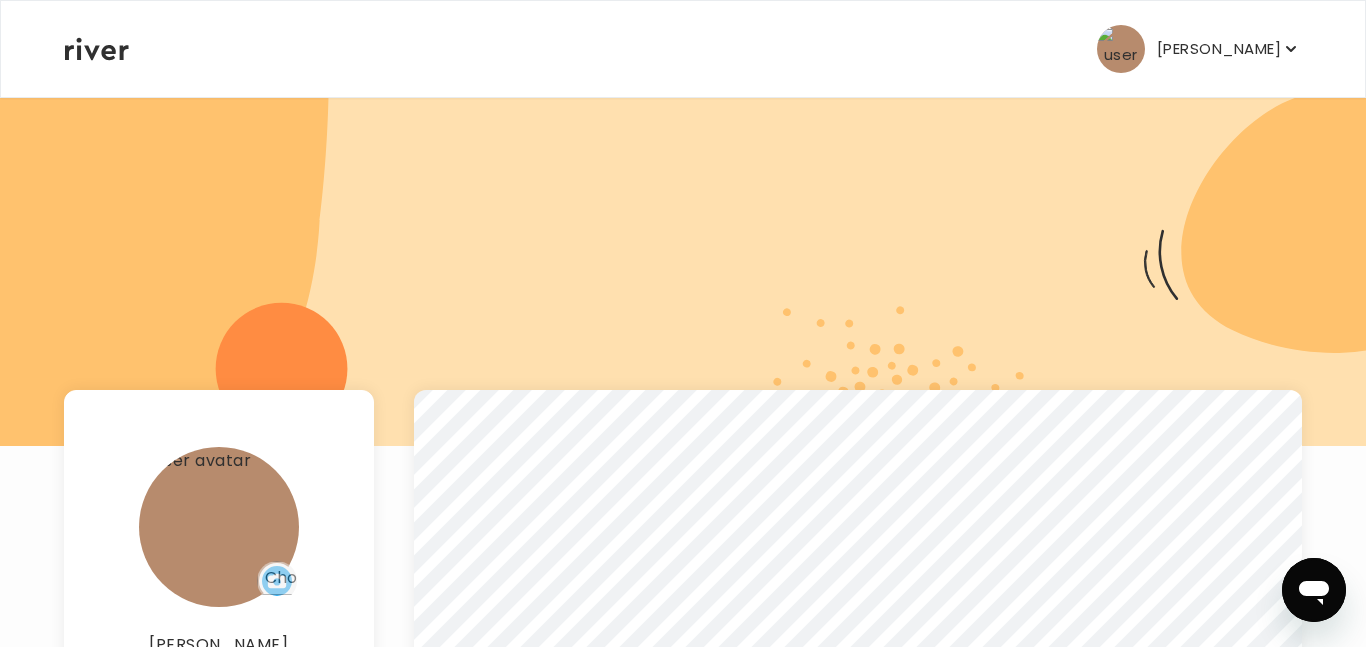 click on "[PERSON_NAME]" at bounding box center (1219, 49) 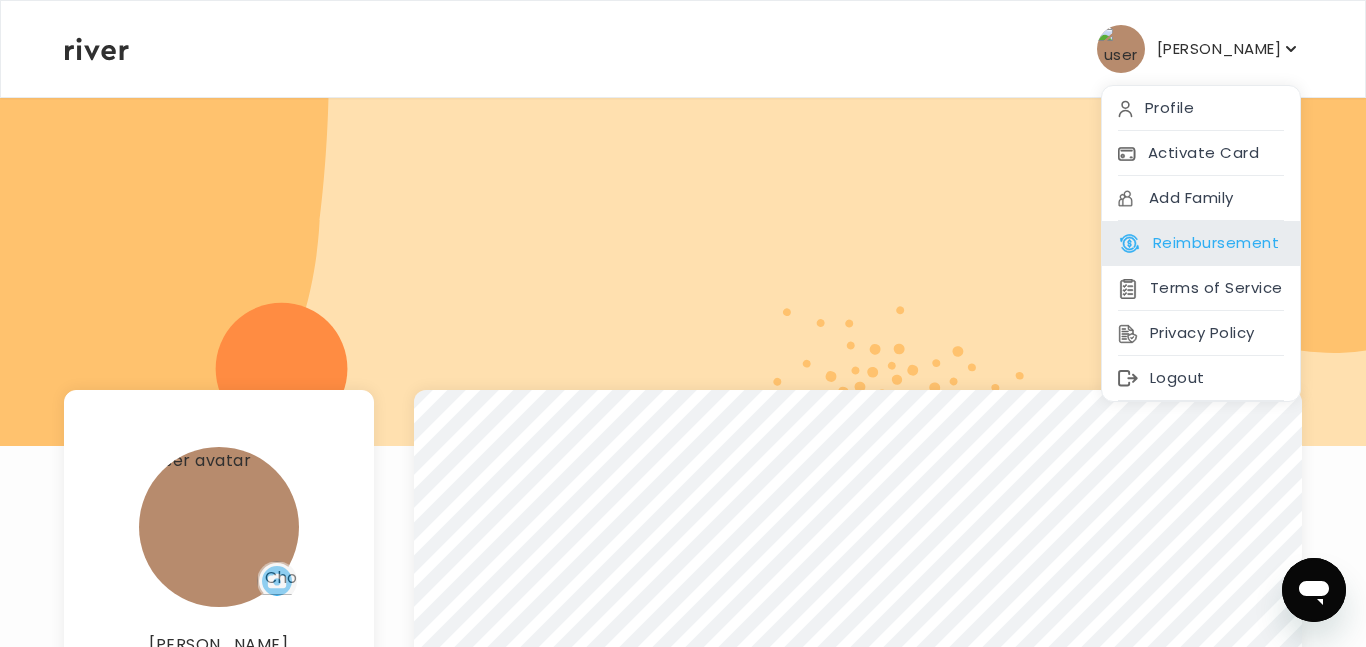 click on "Reimbursement" at bounding box center [1198, 243] 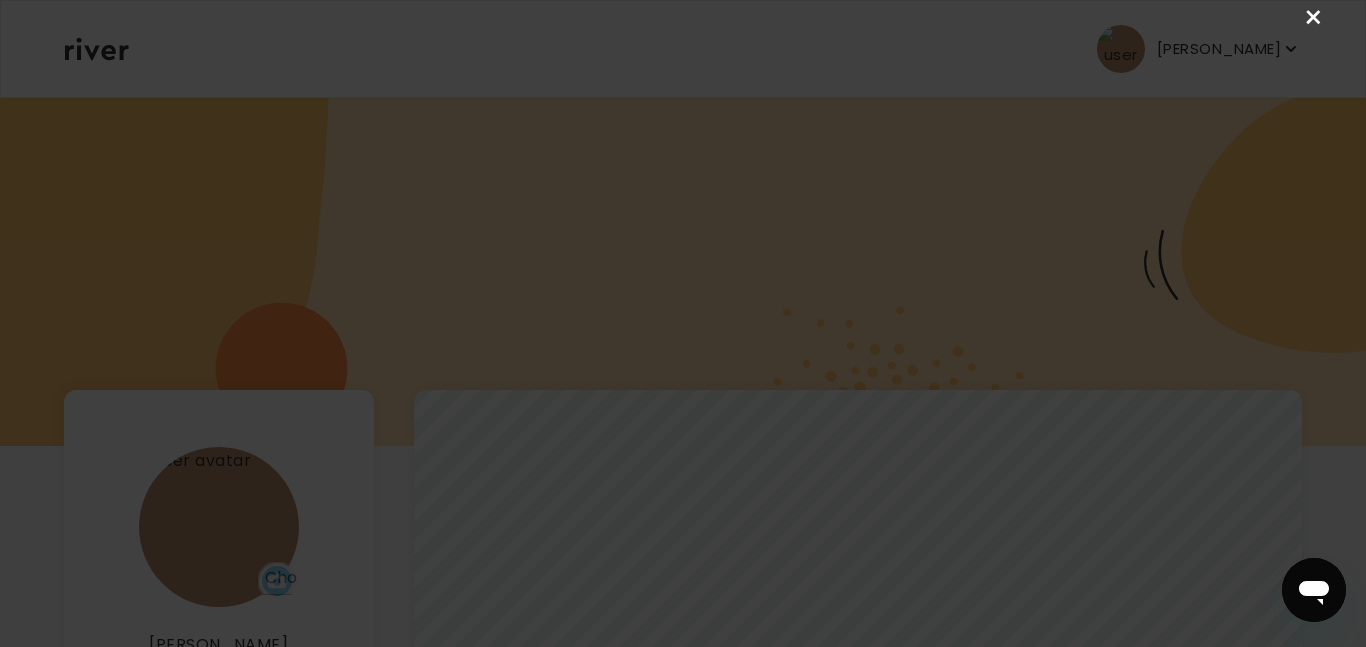 click on "×" at bounding box center [1314, 18] 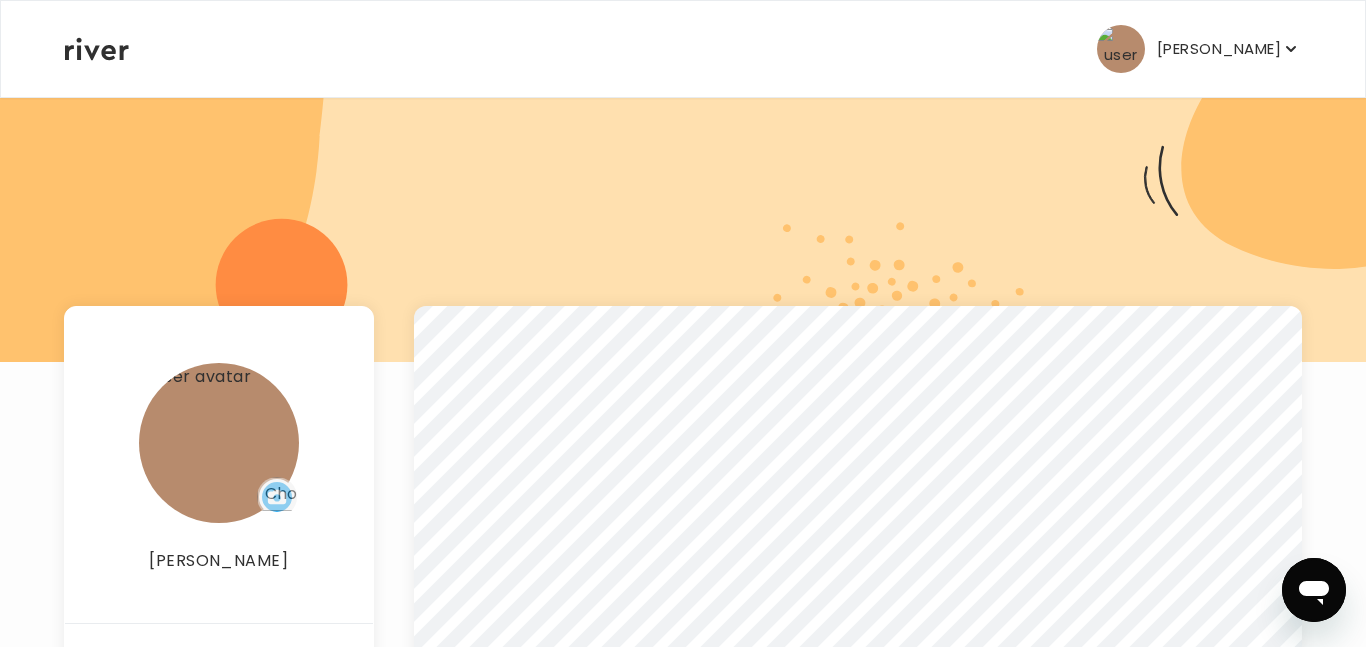 scroll, scrollTop: 76, scrollLeft: 0, axis: vertical 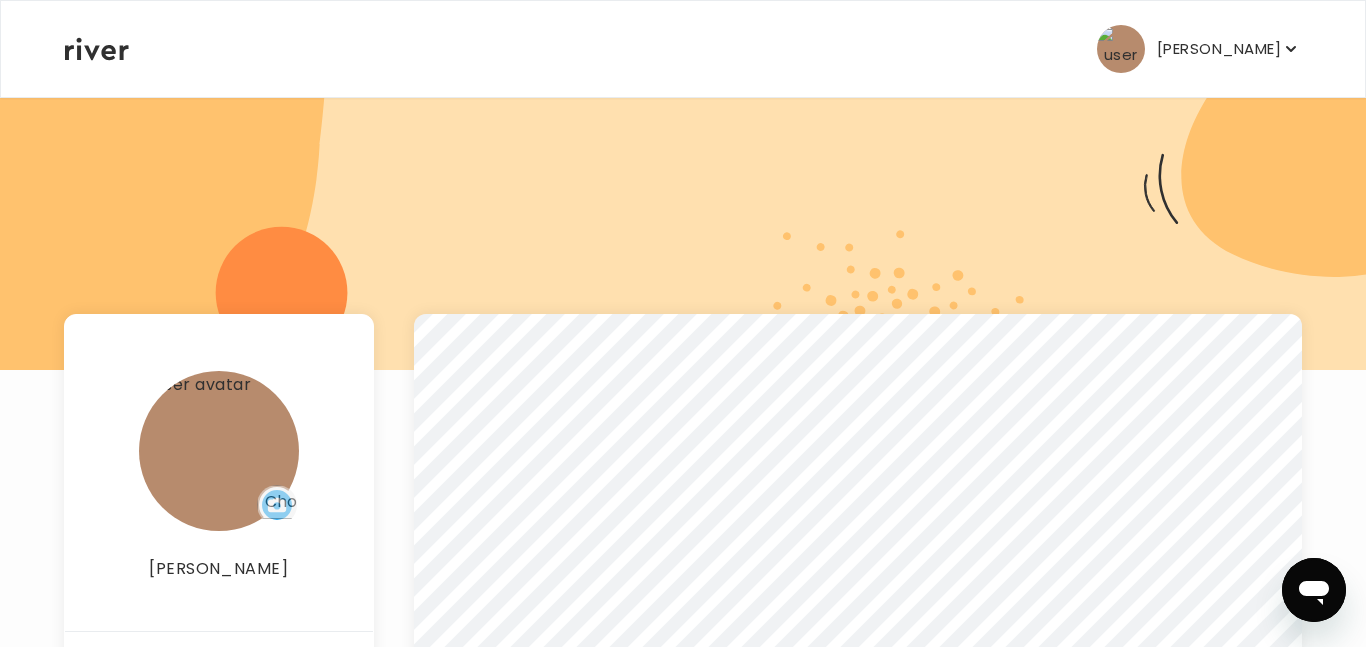click 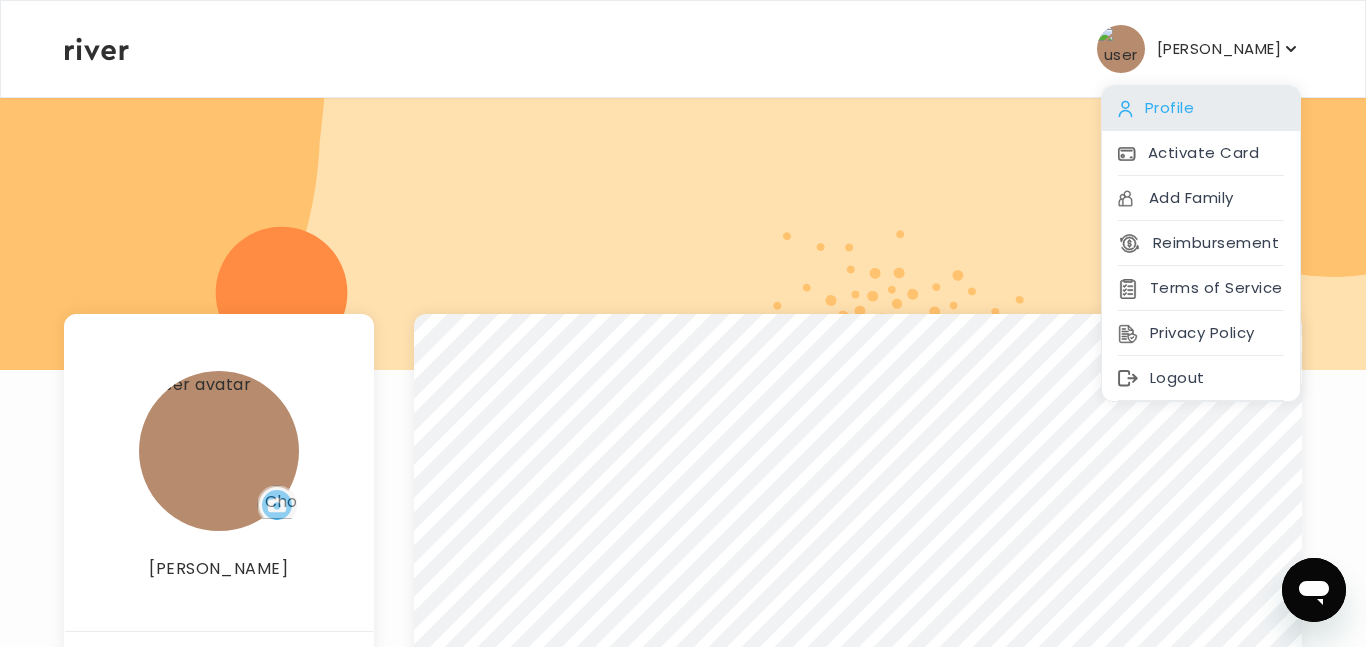 click on "Profile" at bounding box center [1201, 108] 